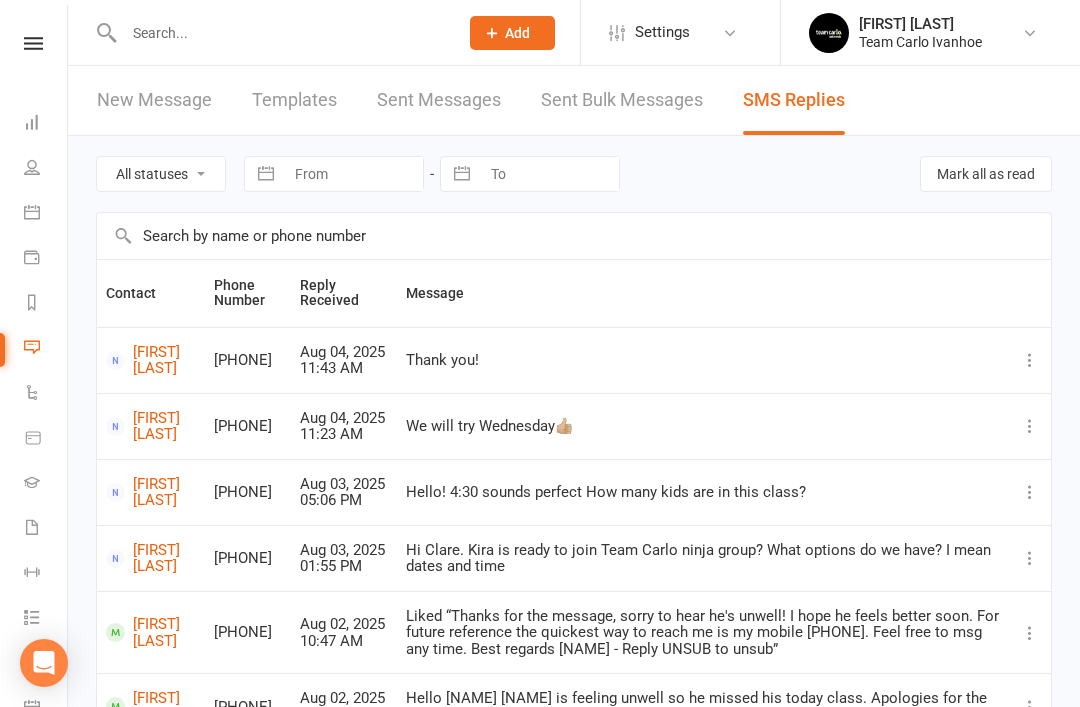 scroll, scrollTop: 0, scrollLeft: 0, axis: both 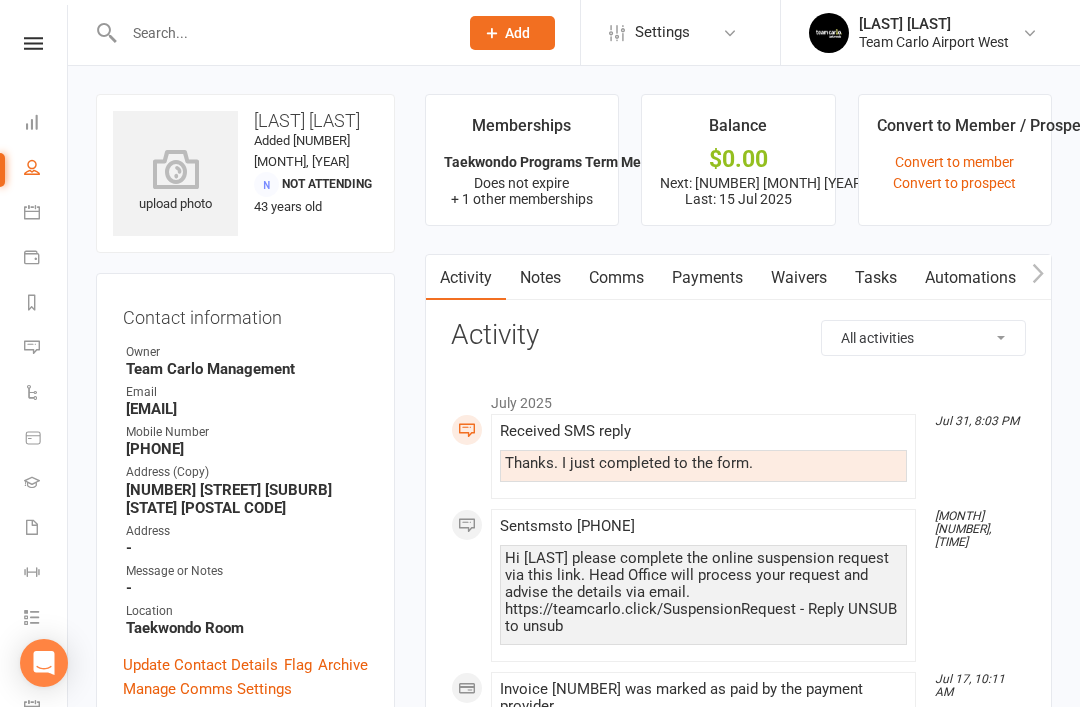 click at bounding box center [32, 302] 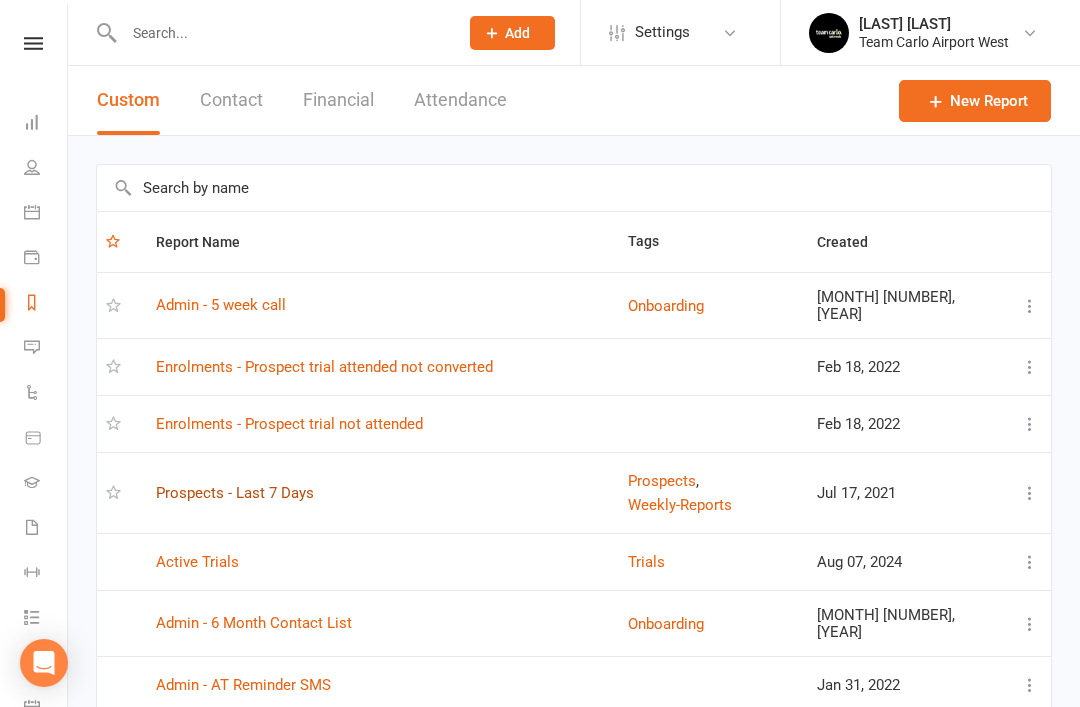 click on "Prospects - Last 7 Days" at bounding box center [235, 493] 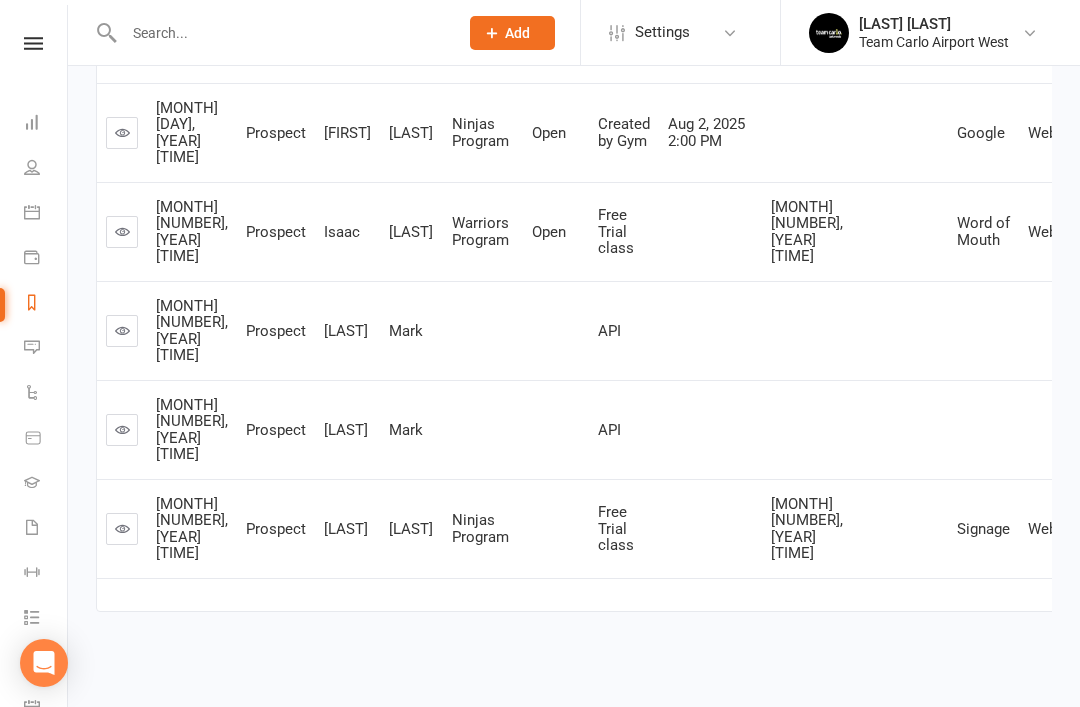 scroll, scrollTop: 806, scrollLeft: 0, axis: vertical 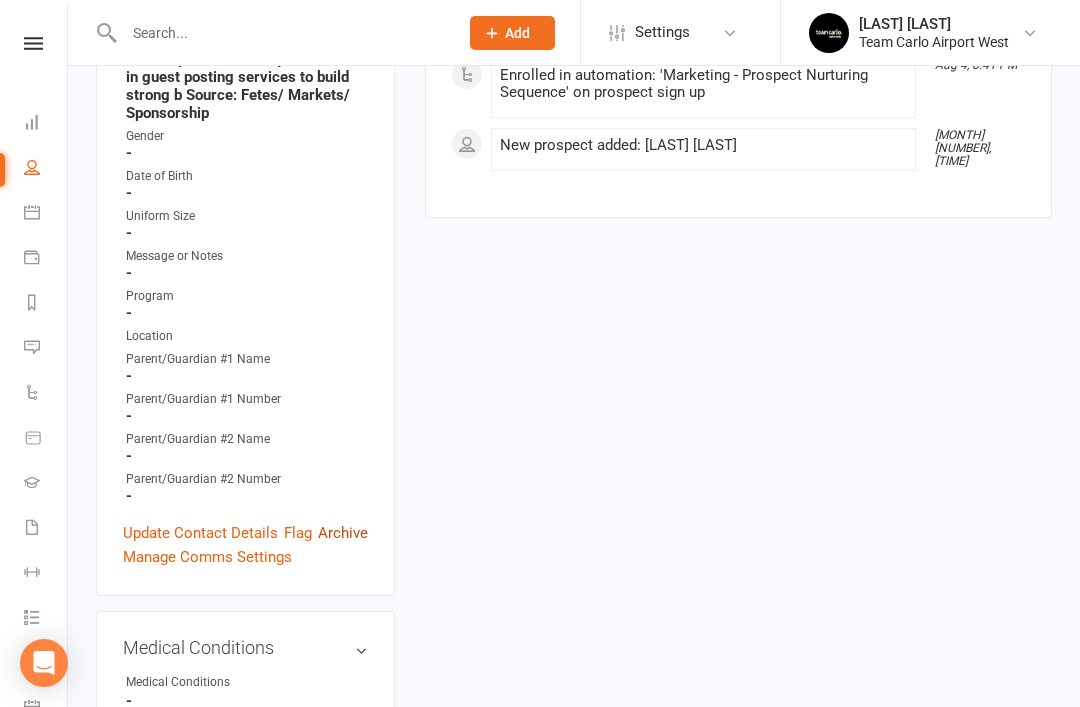click on "Archive" at bounding box center [343, 533] 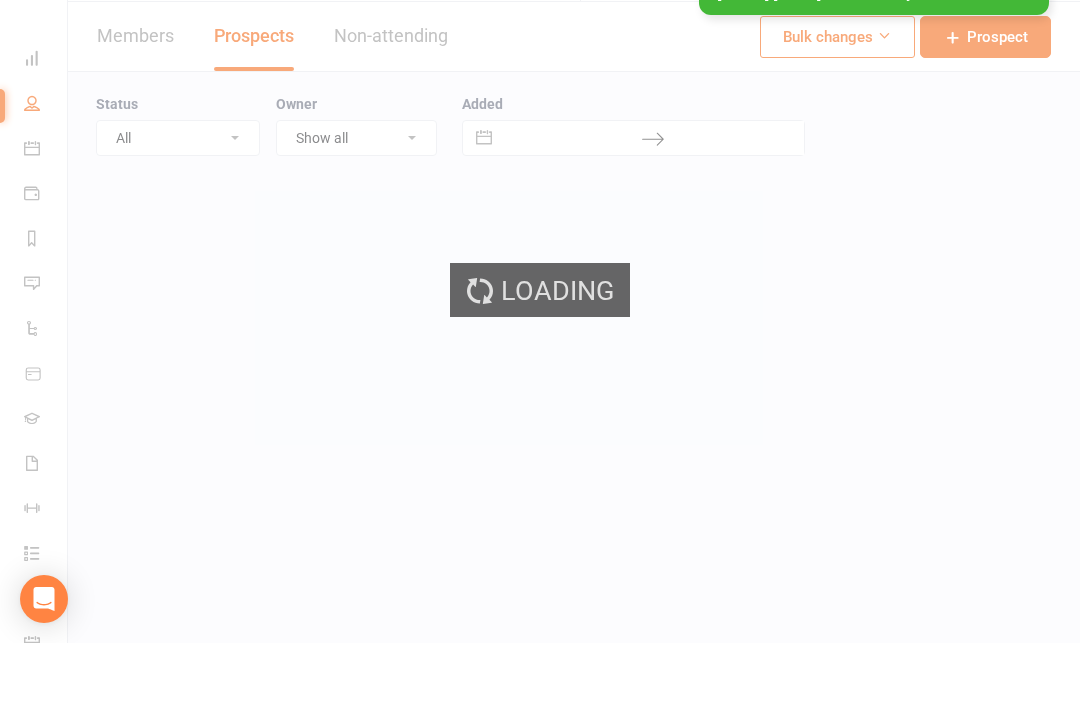 scroll, scrollTop: 0, scrollLeft: 0, axis: both 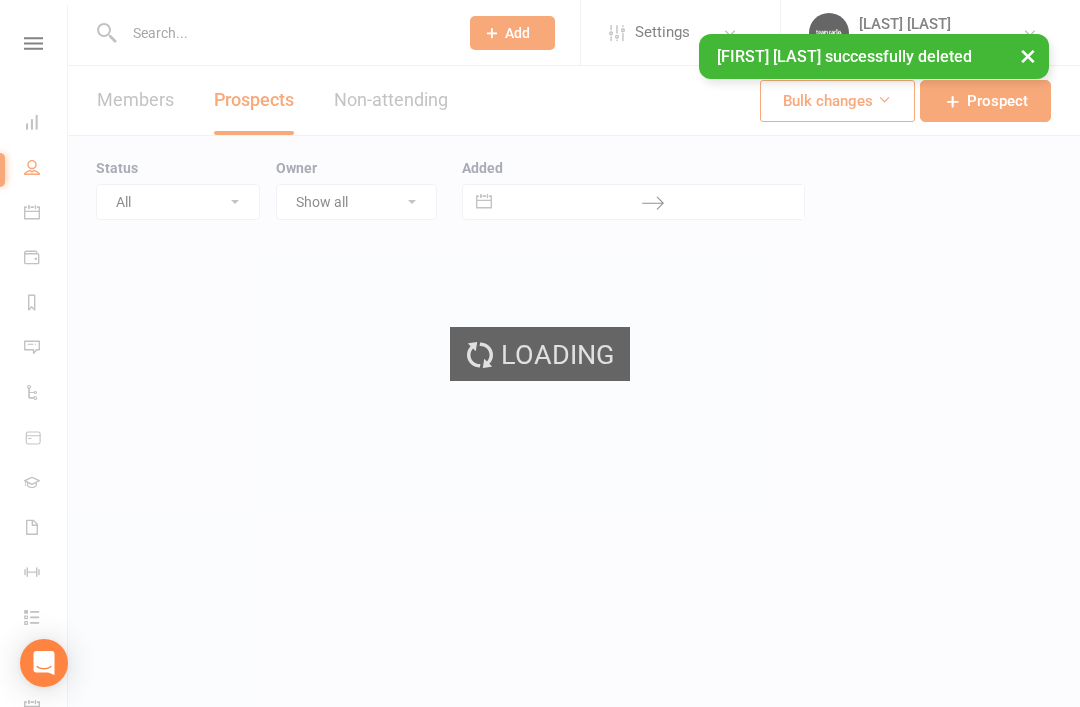 select on "50" 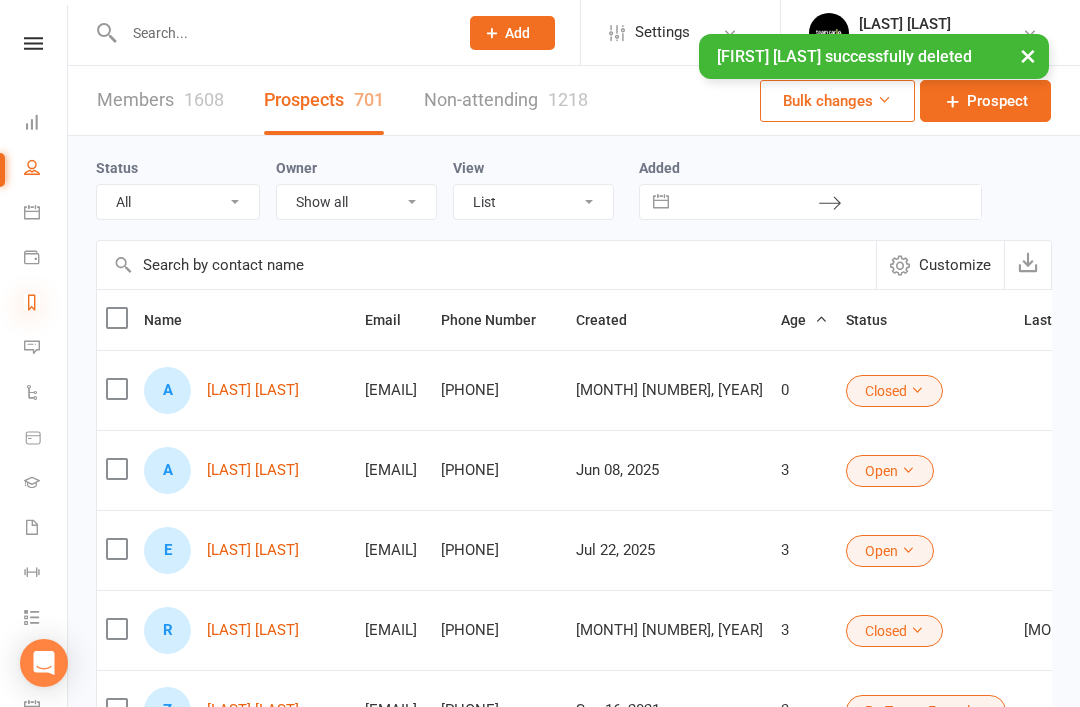 click at bounding box center (32, 302) 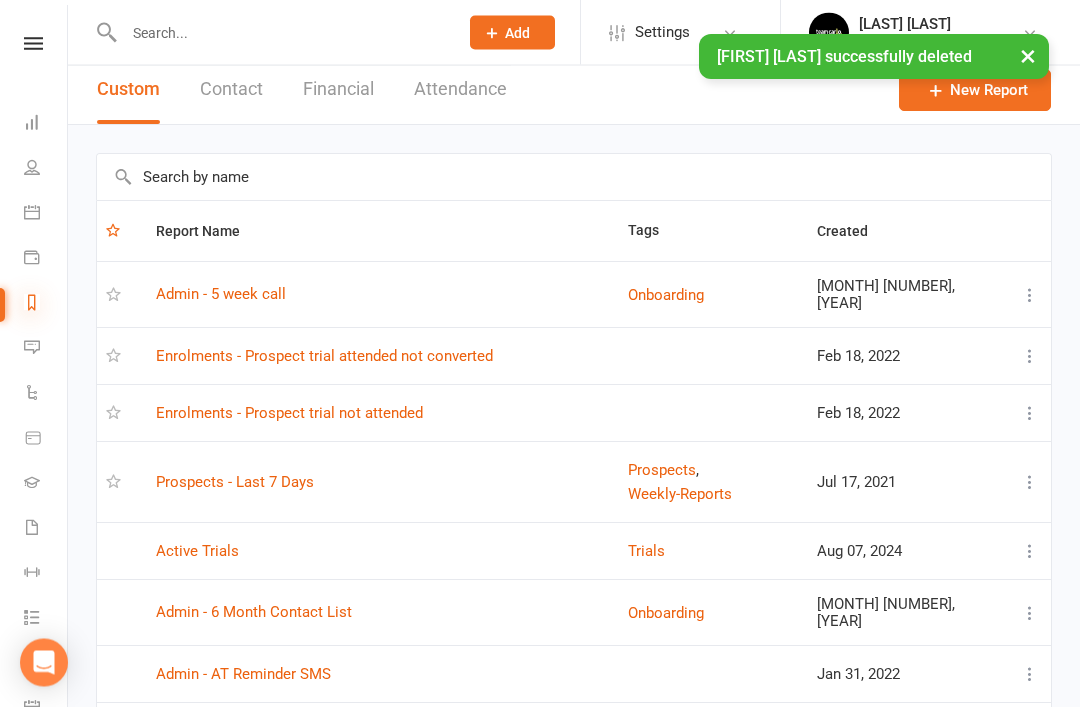 scroll, scrollTop: 12, scrollLeft: 0, axis: vertical 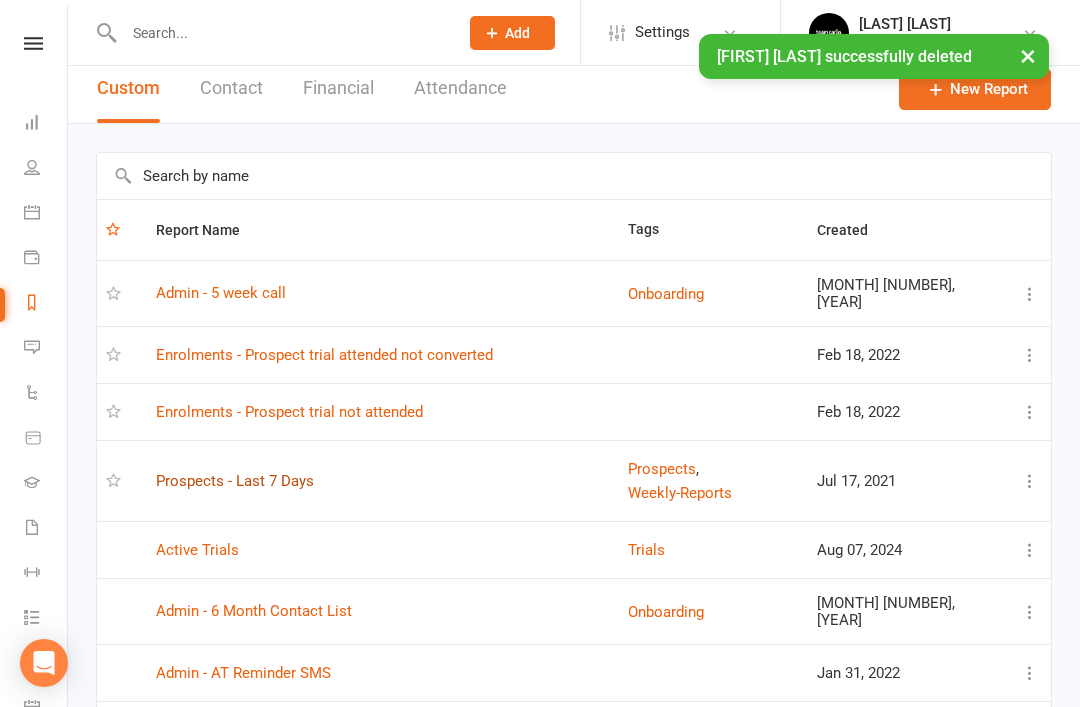 click on "Prospects - Last 7 Days" at bounding box center (235, 481) 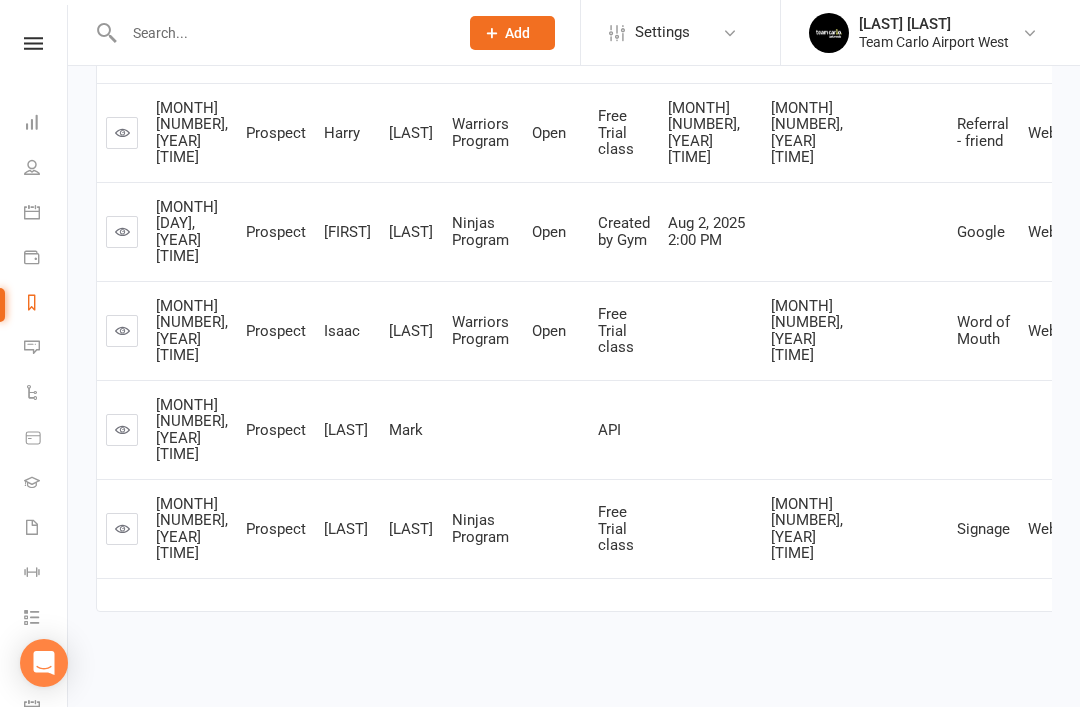 scroll, scrollTop: 725, scrollLeft: 0, axis: vertical 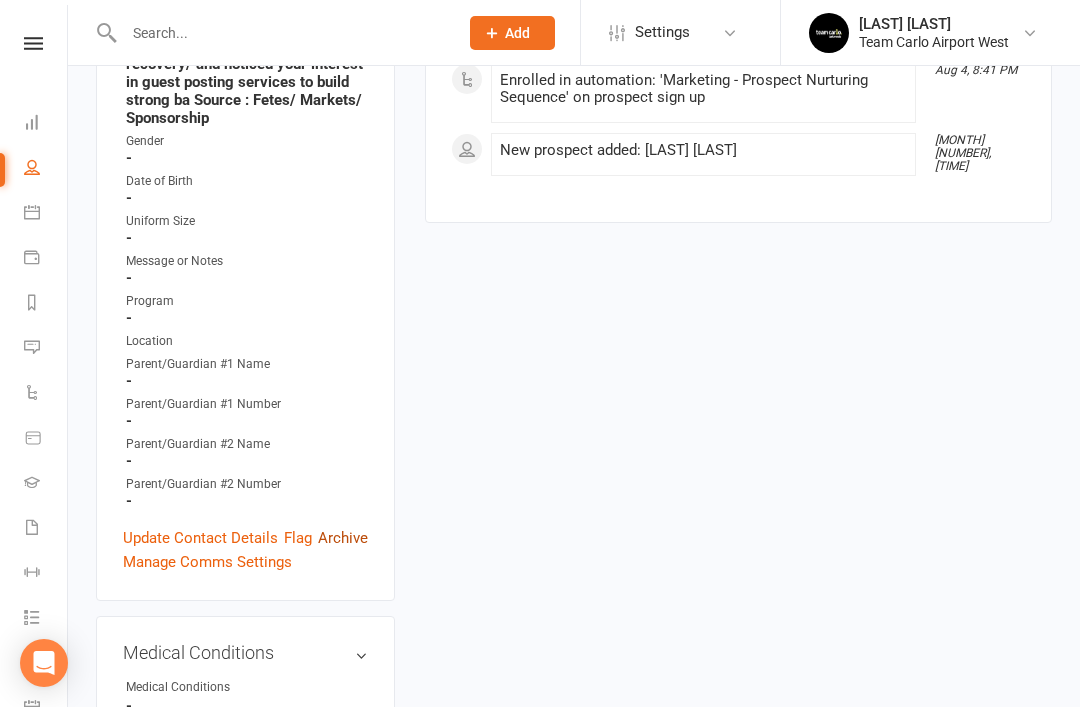click on "Archive" at bounding box center (343, 538) 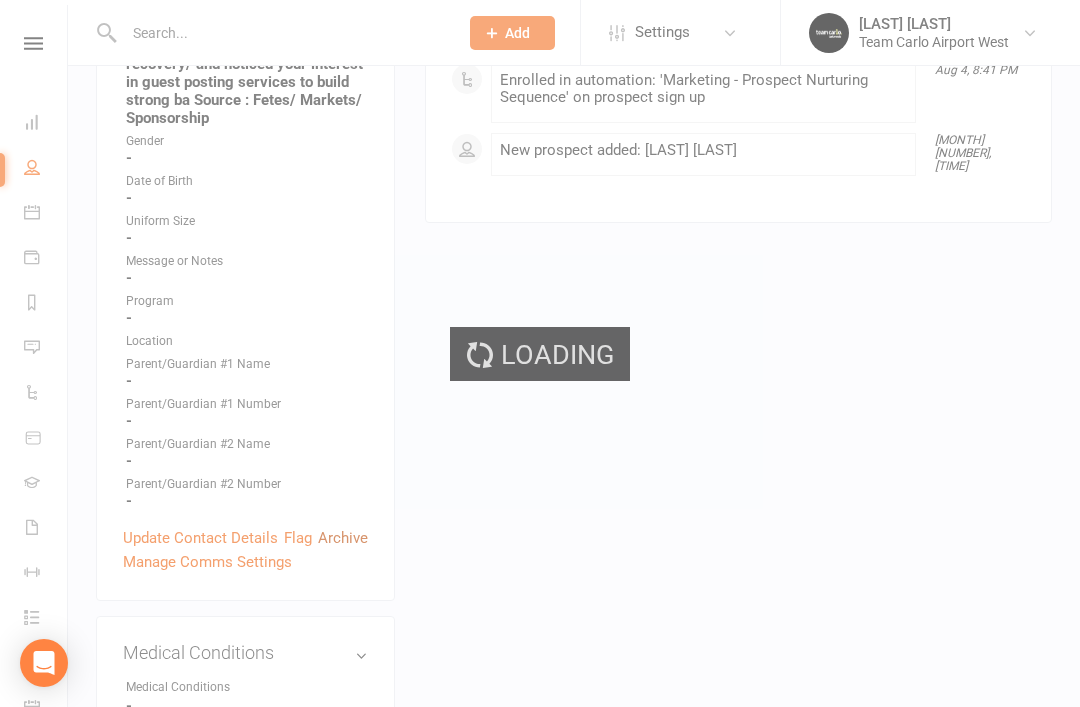 scroll, scrollTop: 622, scrollLeft: 0, axis: vertical 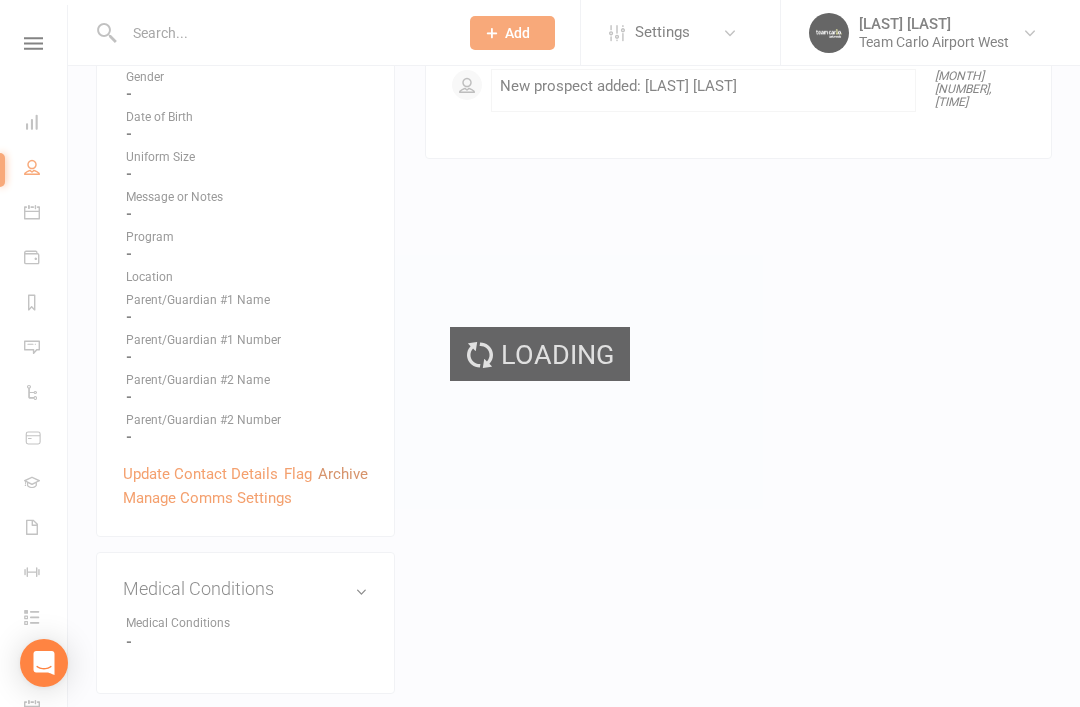 select on "50" 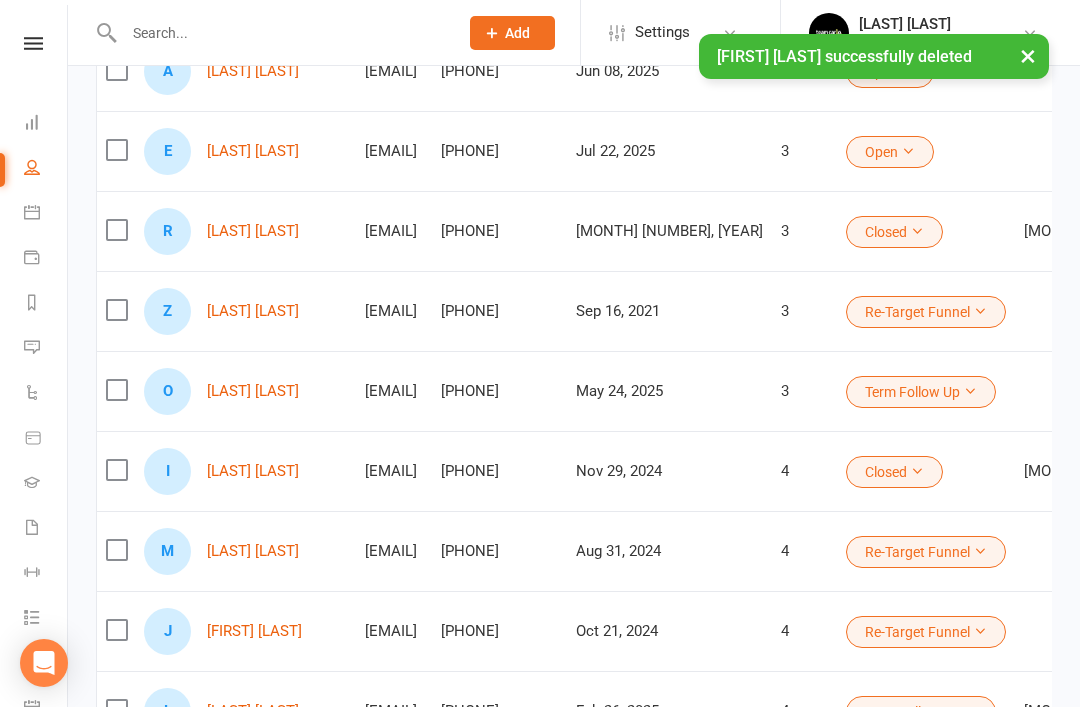 scroll, scrollTop: 319, scrollLeft: 0, axis: vertical 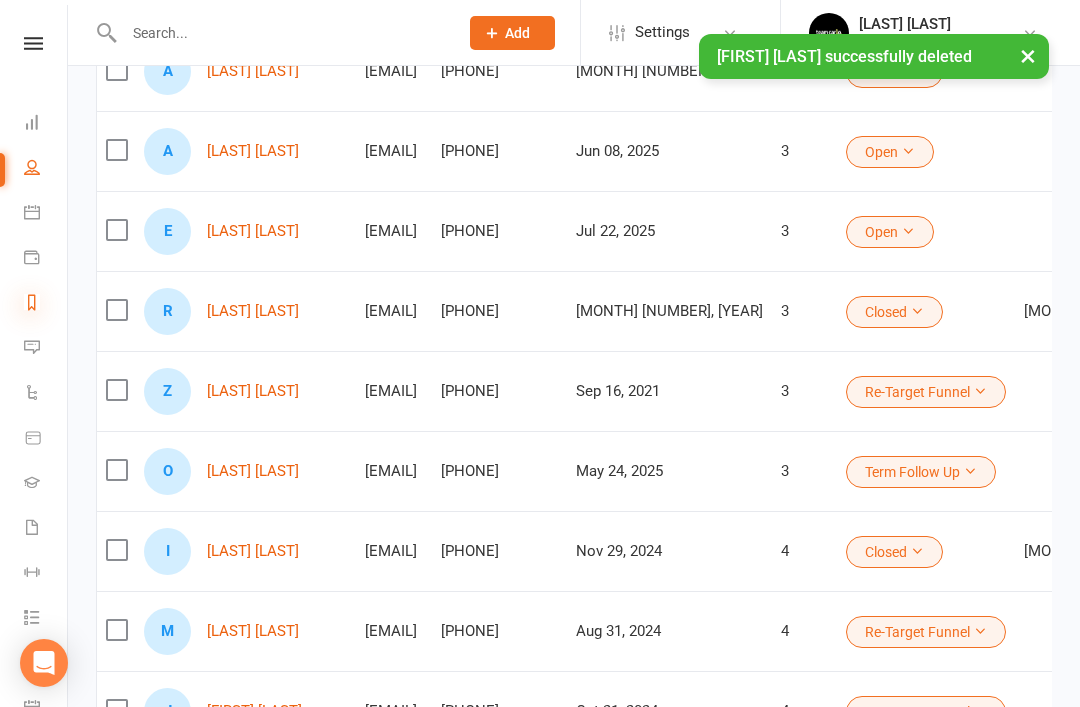 click at bounding box center [32, 302] 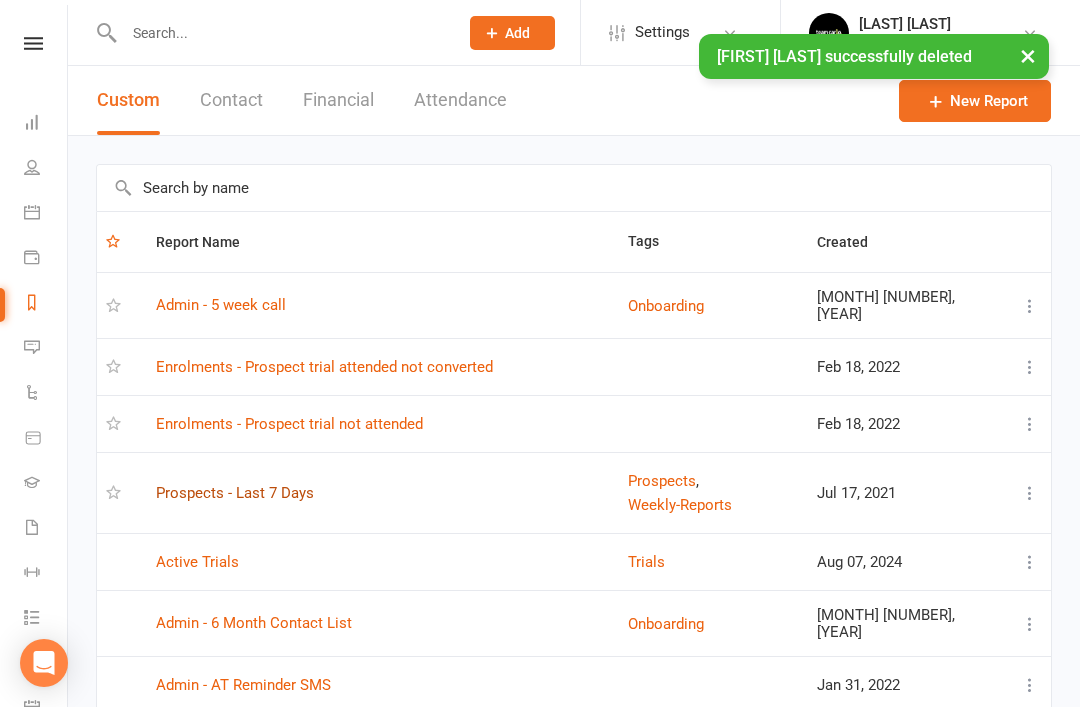 click on "Prospects - Last 7 Days" at bounding box center [235, 493] 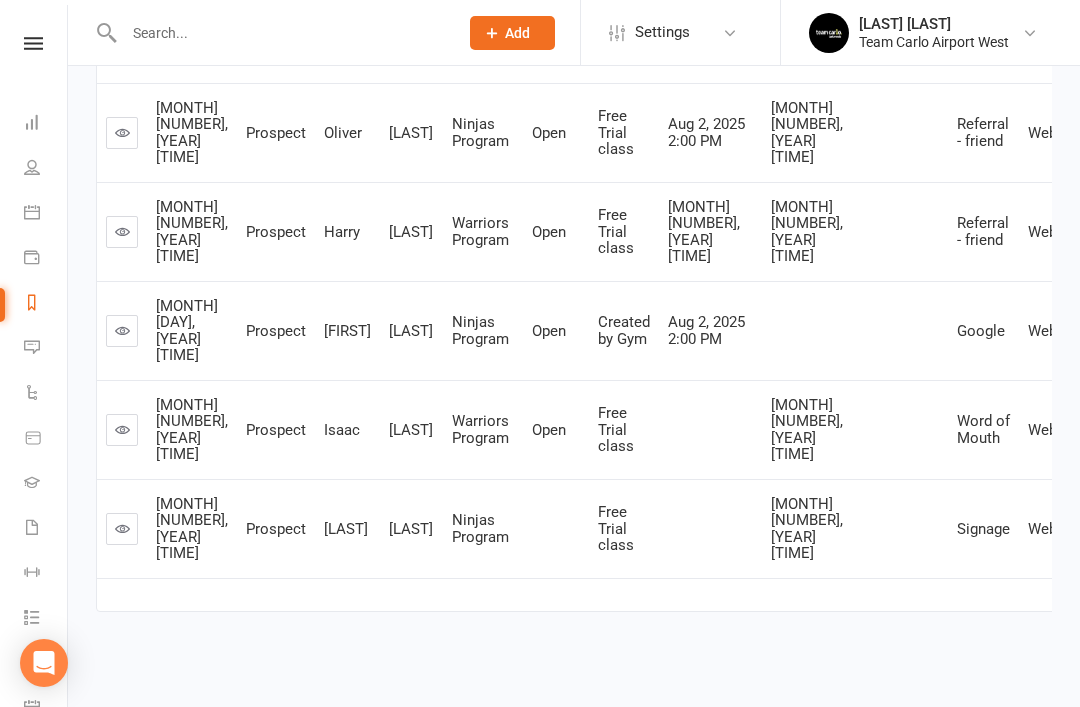 scroll, scrollTop: 644, scrollLeft: 0, axis: vertical 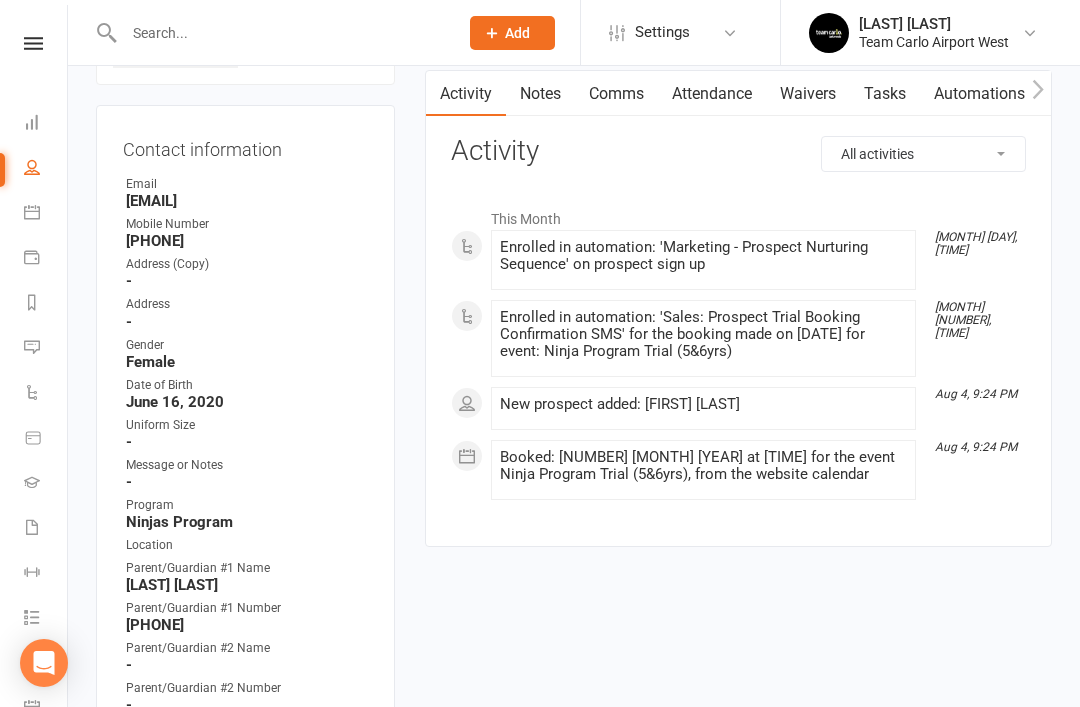click on "[LAST] [LAST]" at bounding box center [247, 585] 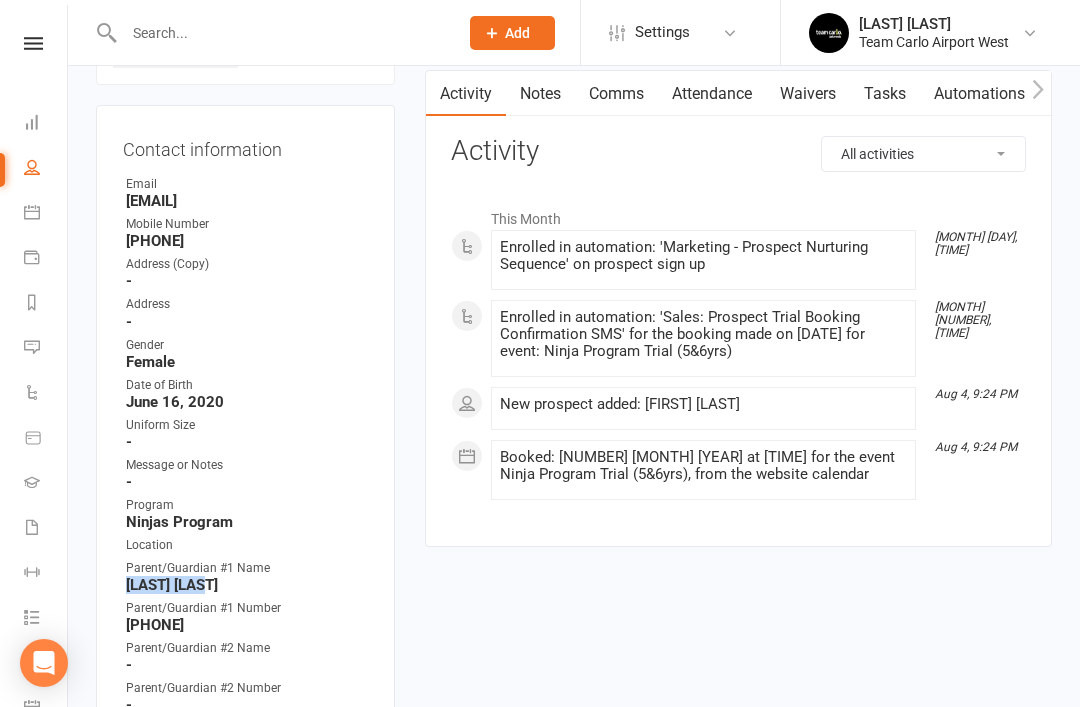 copy on "[LAST] [LAST]" 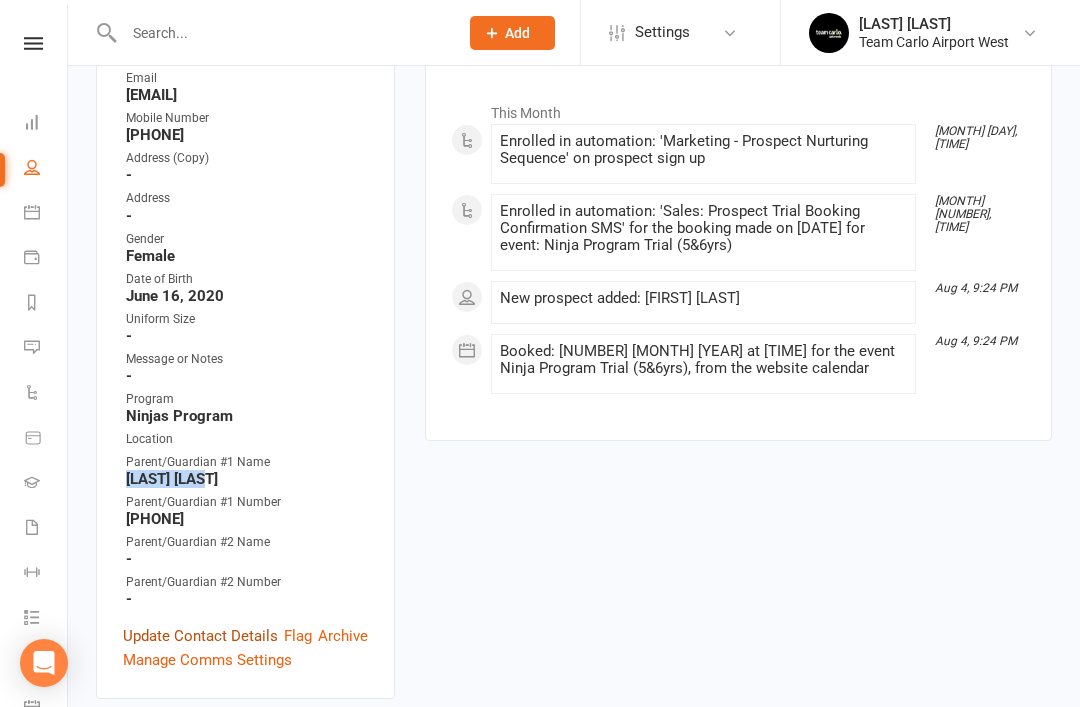 click on "Update Contact Details" at bounding box center [200, 636] 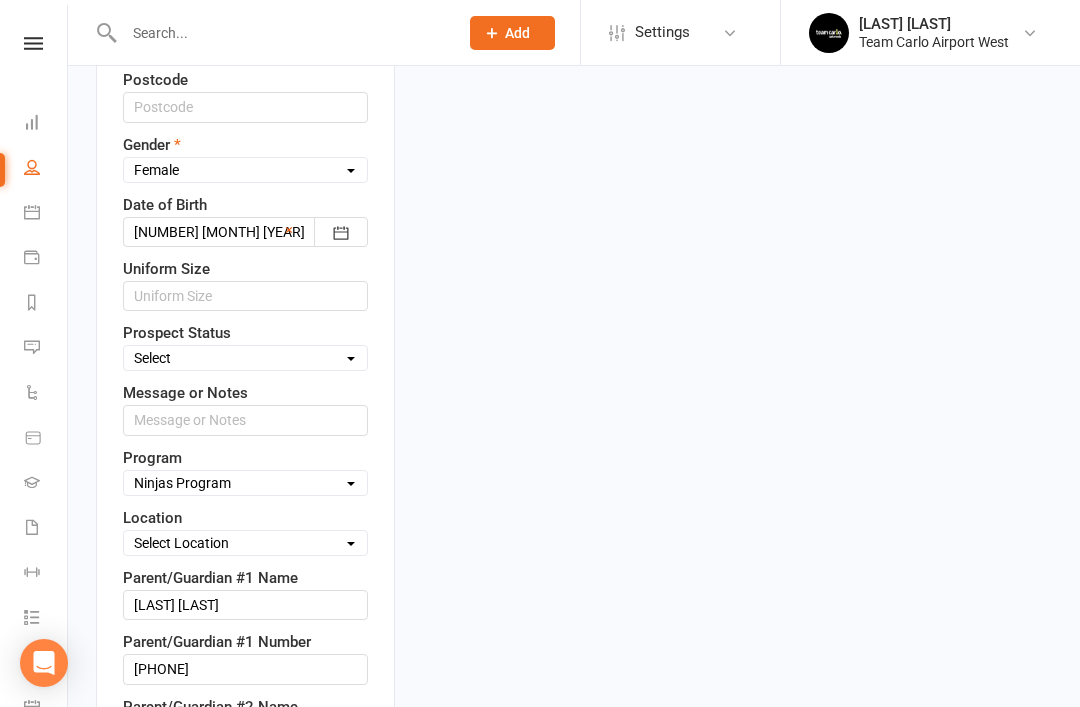 scroll, scrollTop: 868, scrollLeft: 0, axis: vertical 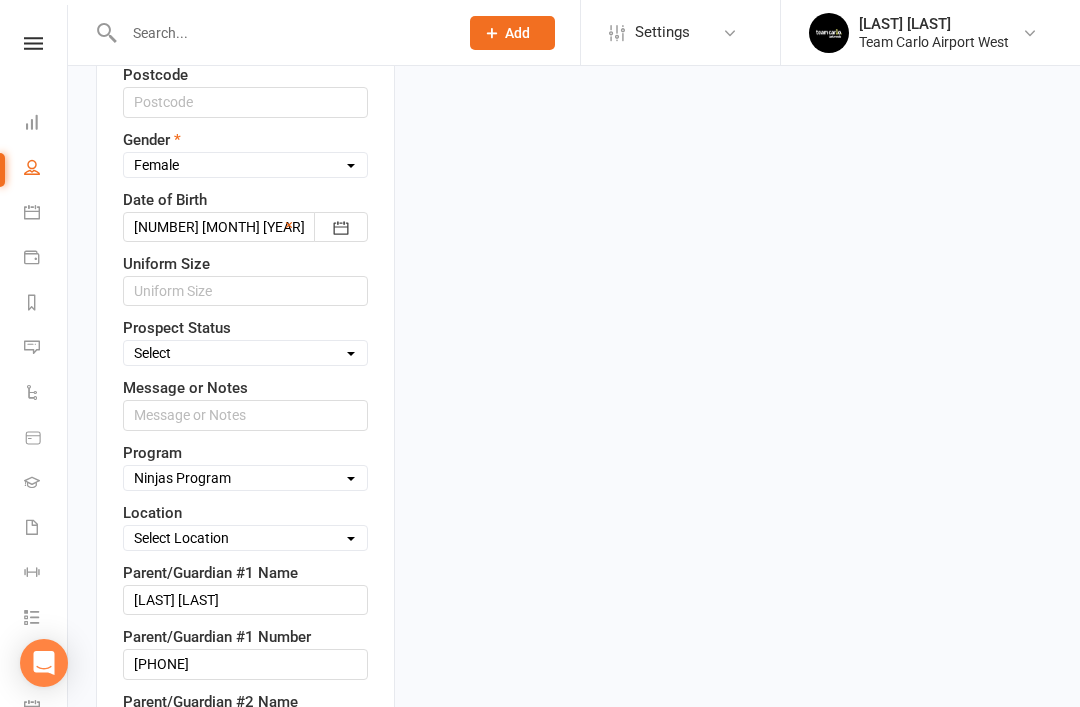 click on "Select Open Closed Website Lead Term Follow Up Waiting List Facebook Lead Re-Target Funnel 1st contact attempt complete 2nd contact attempt complete 3rd contact attempt complete Bring A Buddy Prospect Joining [YEAR]" at bounding box center [245, 353] 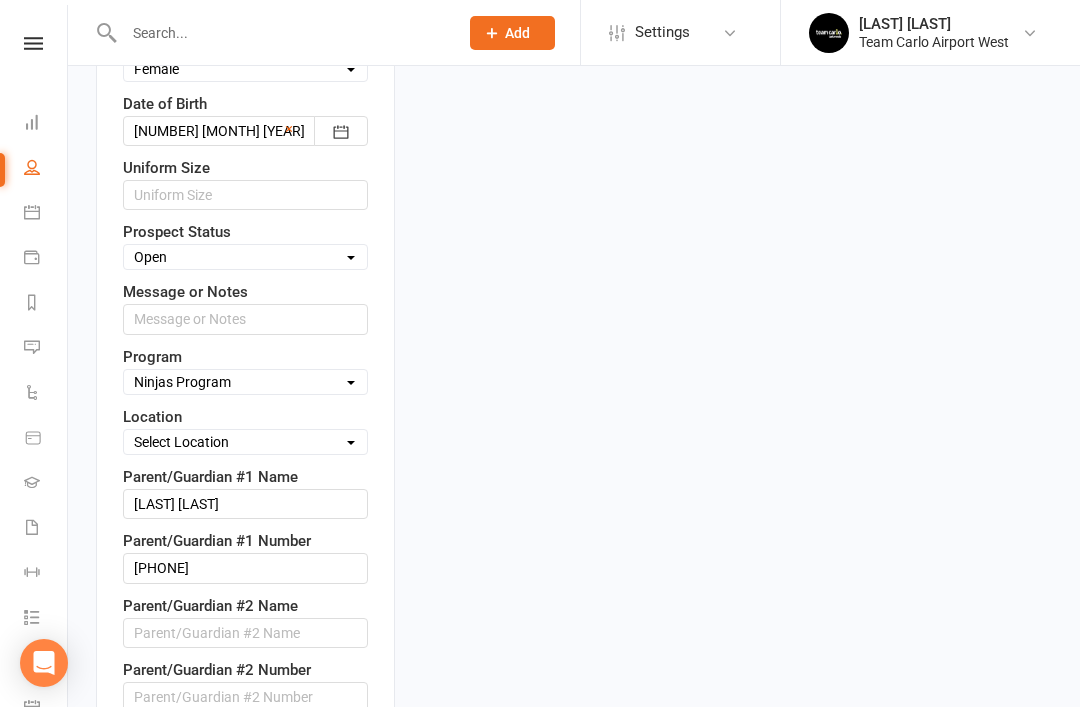 scroll, scrollTop: 966, scrollLeft: 0, axis: vertical 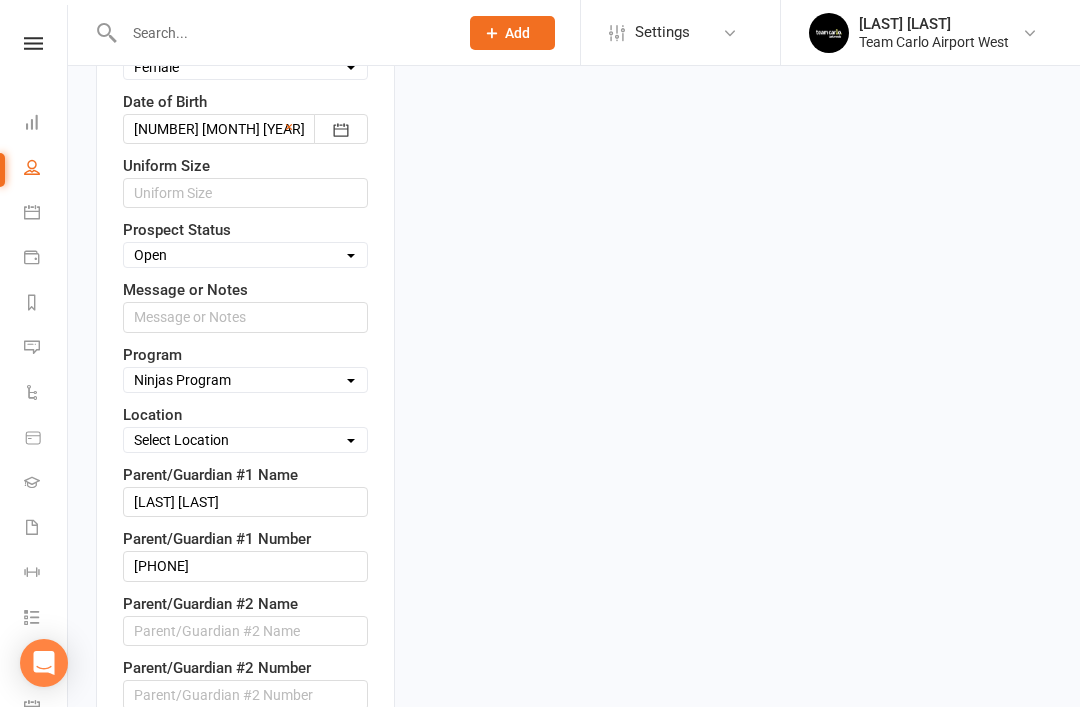 click on "Select Location Taekwondo Room" at bounding box center (245, 440) 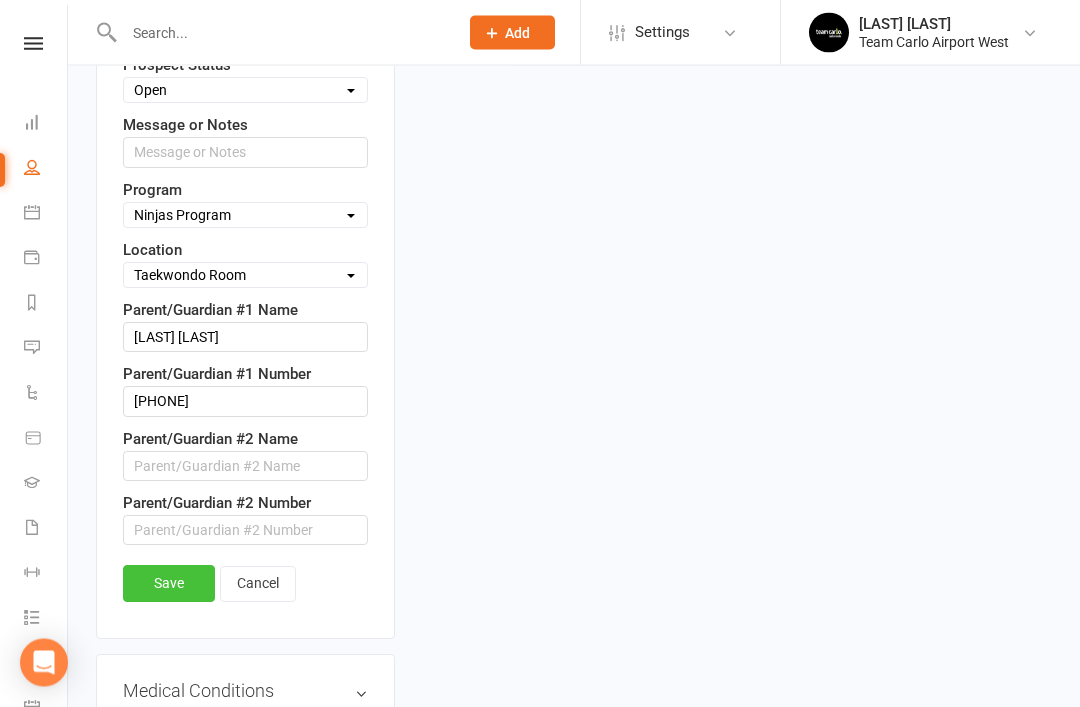 scroll, scrollTop: 1131, scrollLeft: 0, axis: vertical 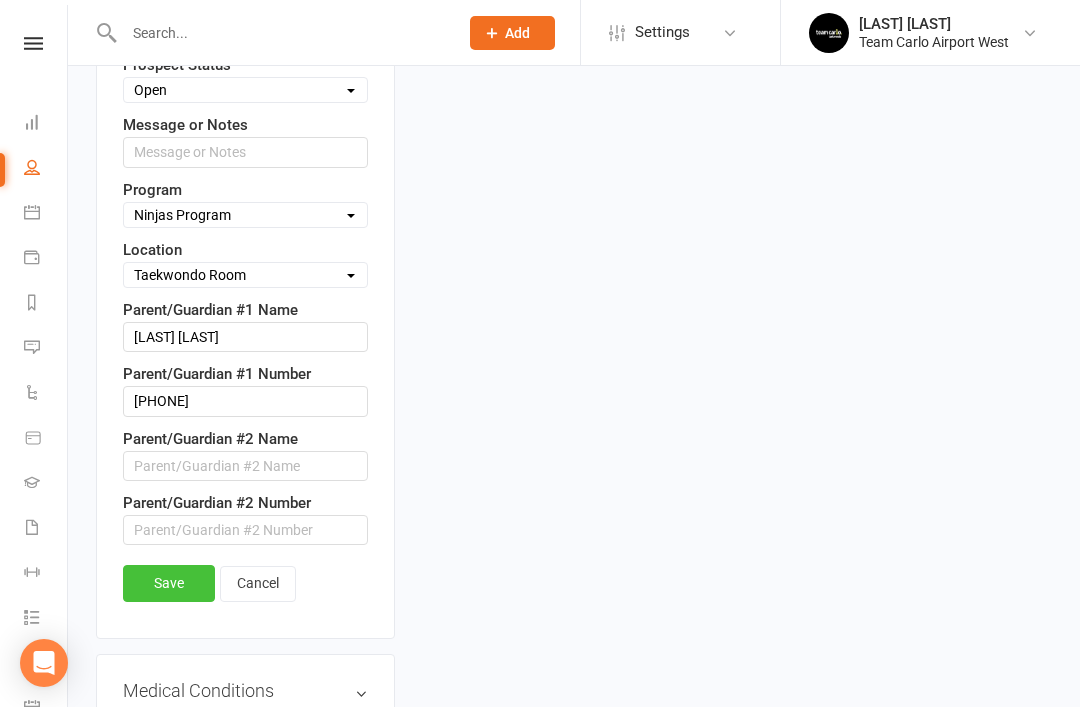click on "Save" at bounding box center (169, 583) 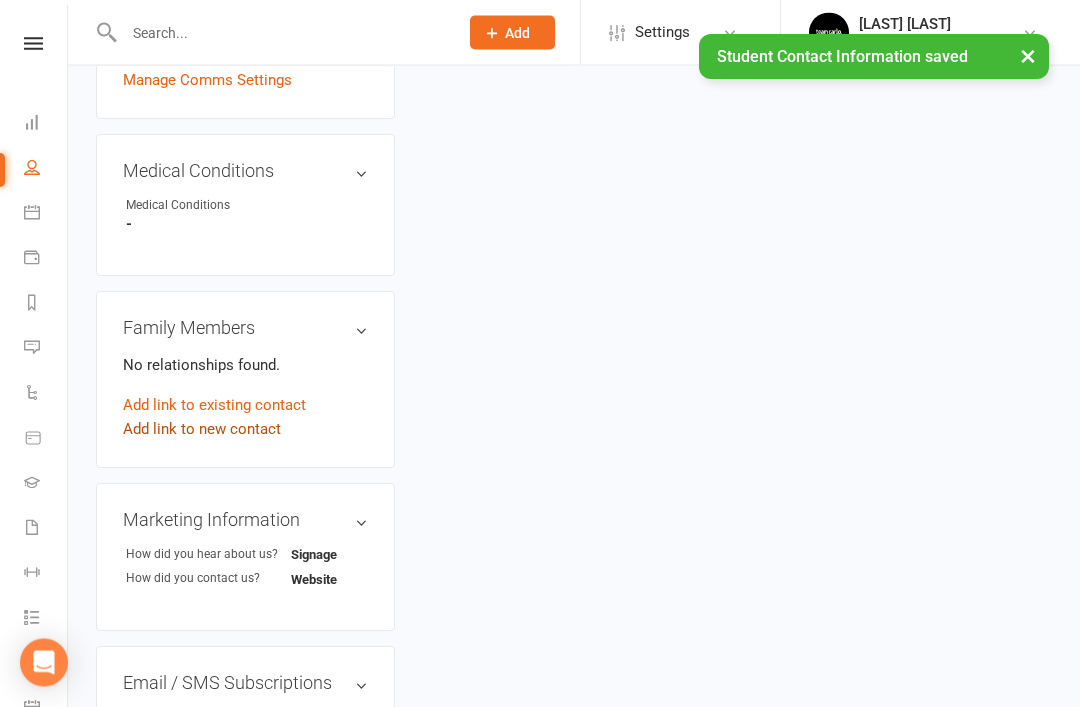click on "Add link to new contact" at bounding box center (202, 430) 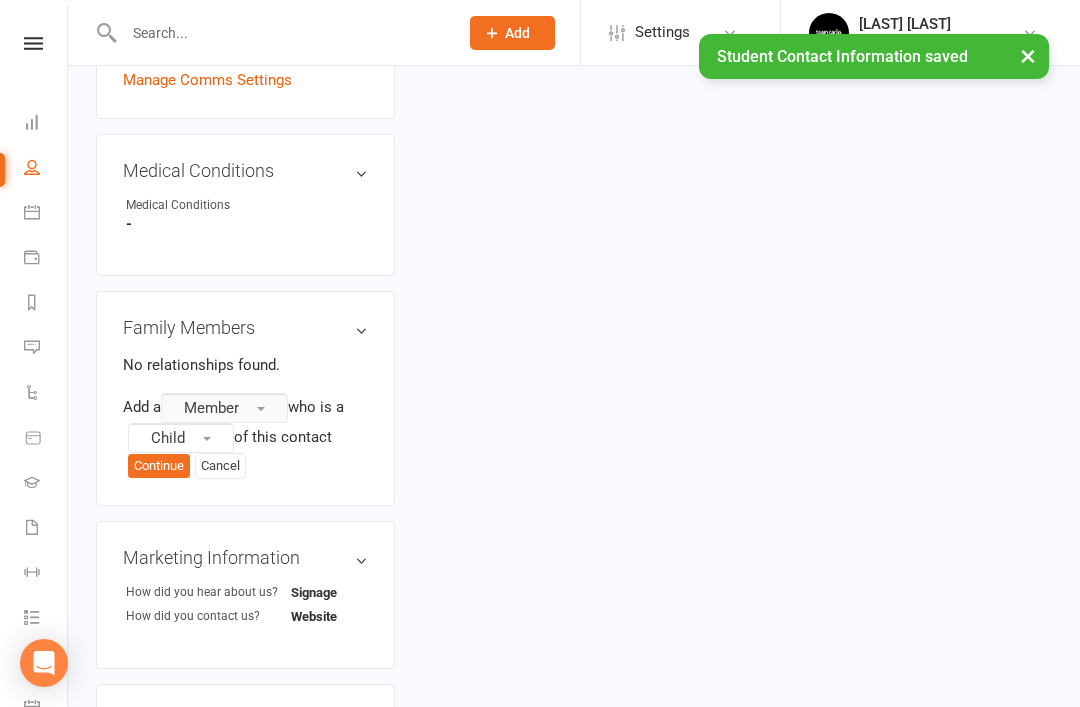 click on "Member" at bounding box center [224, 408] 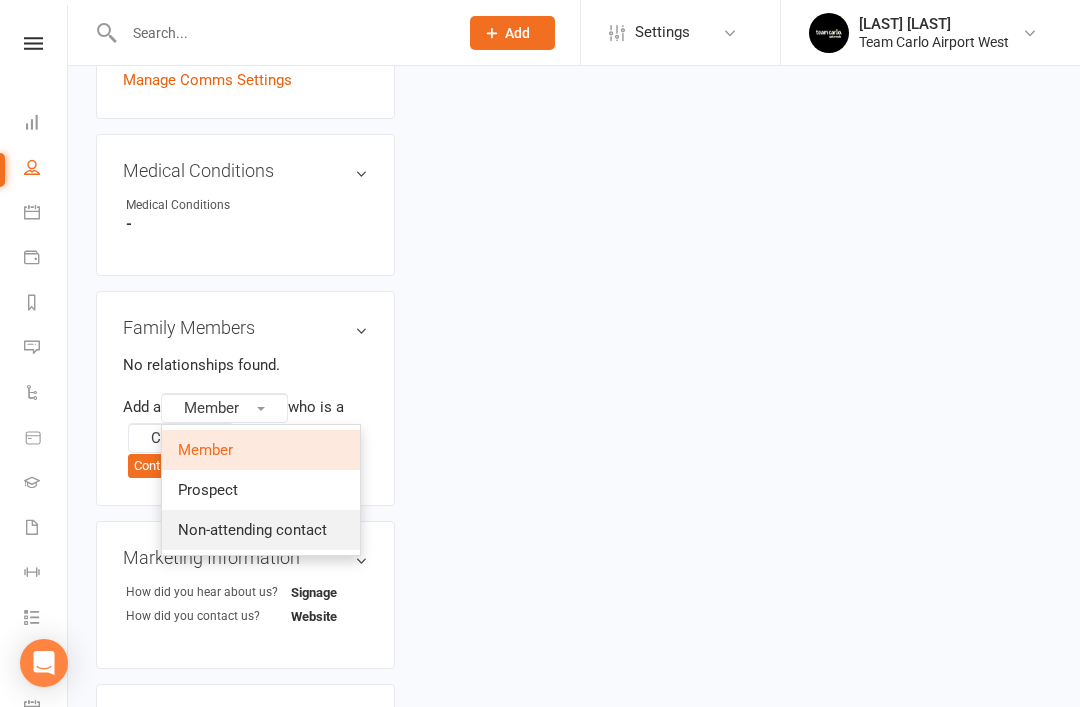 click on "Non-attending contact" at bounding box center (252, 530) 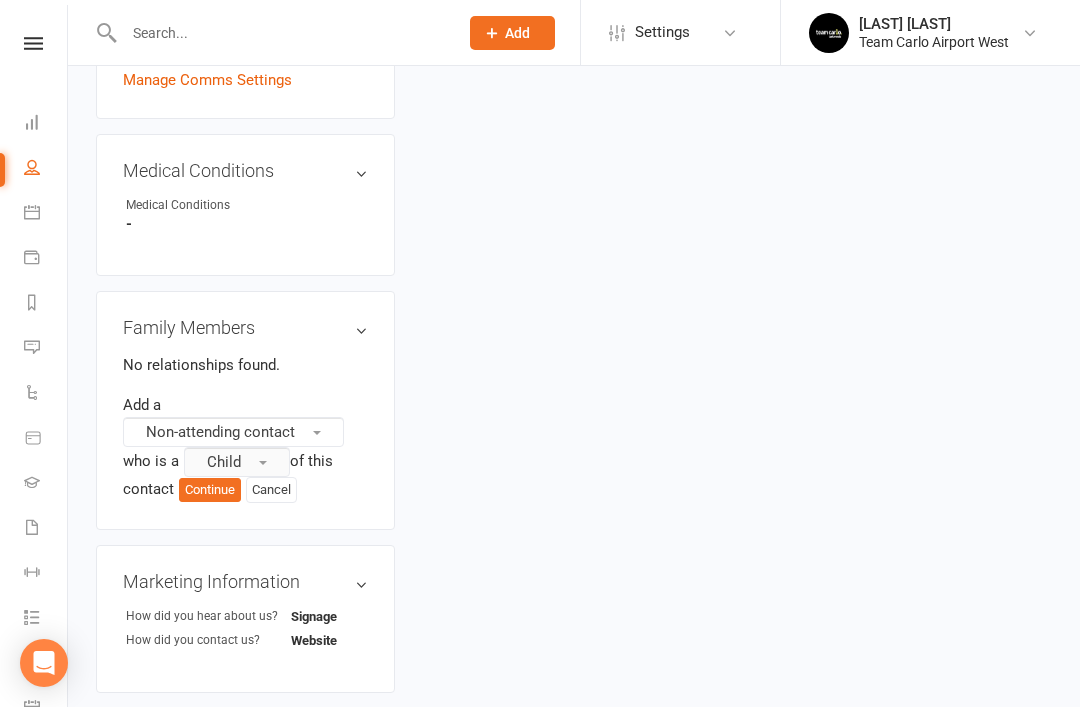 click on "Child" at bounding box center [237, 462] 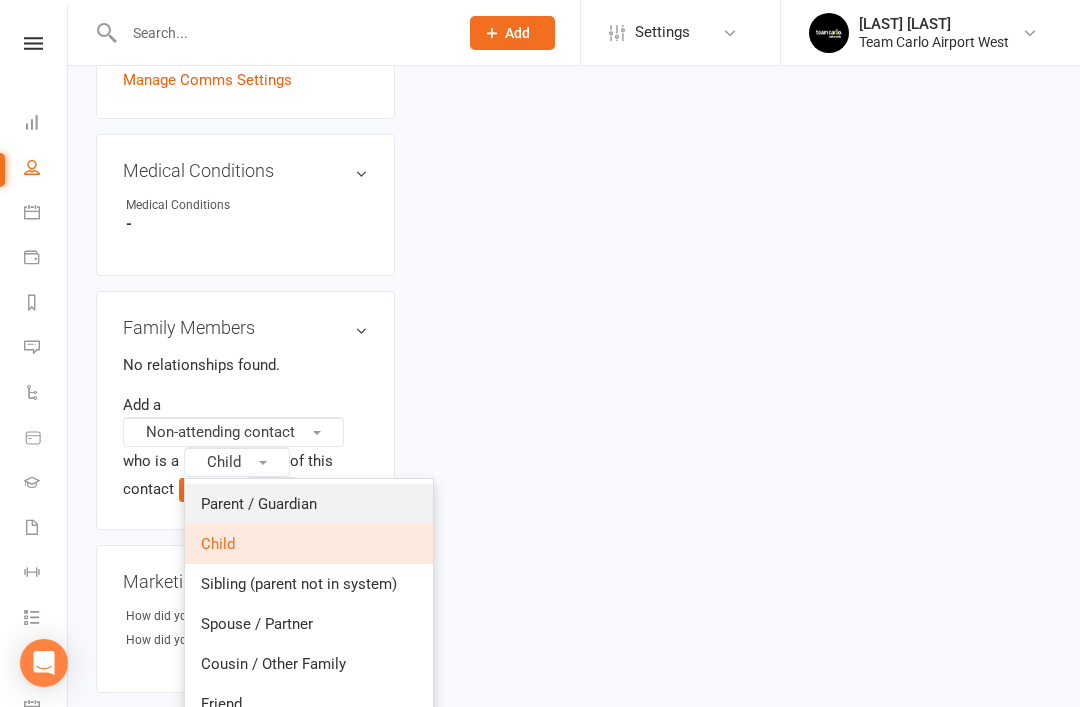 click on "Parent / Guardian" at bounding box center (259, 504) 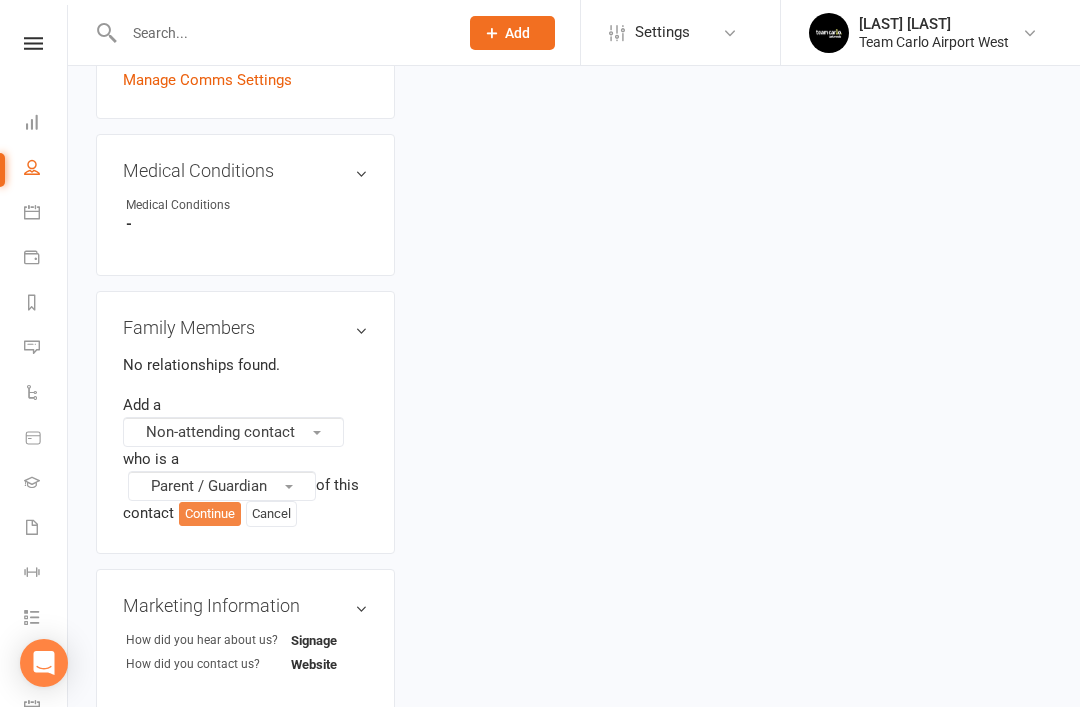 click on "Continue" at bounding box center [210, 514] 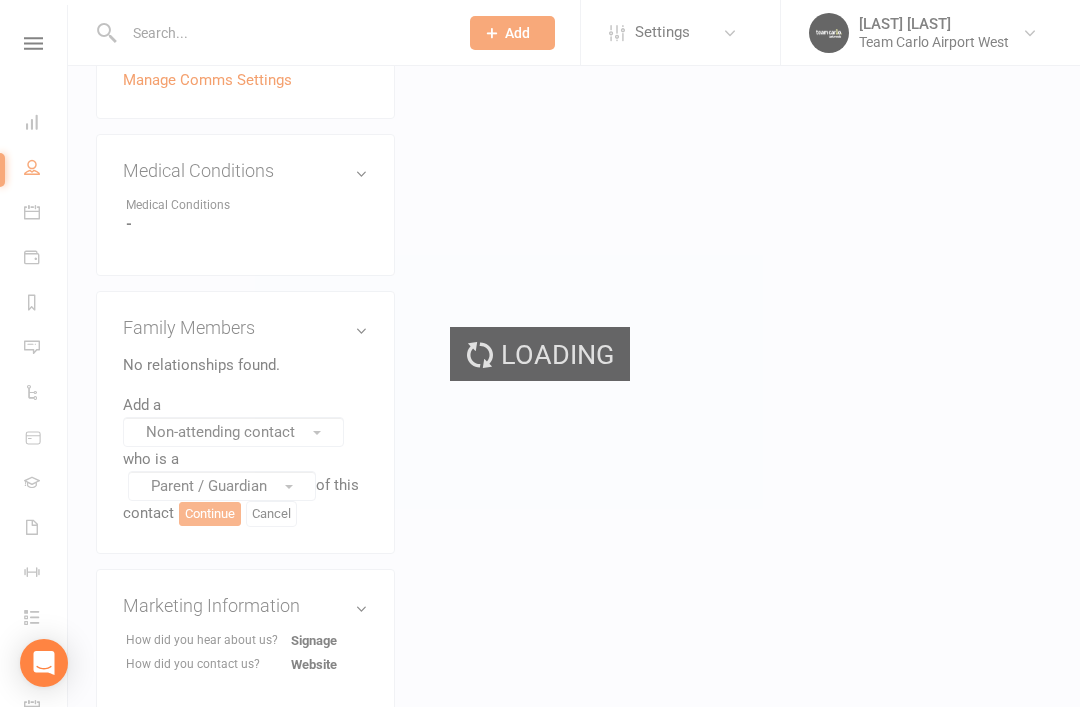 scroll, scrollTop: 0, scrollLeft: 0, axis: both 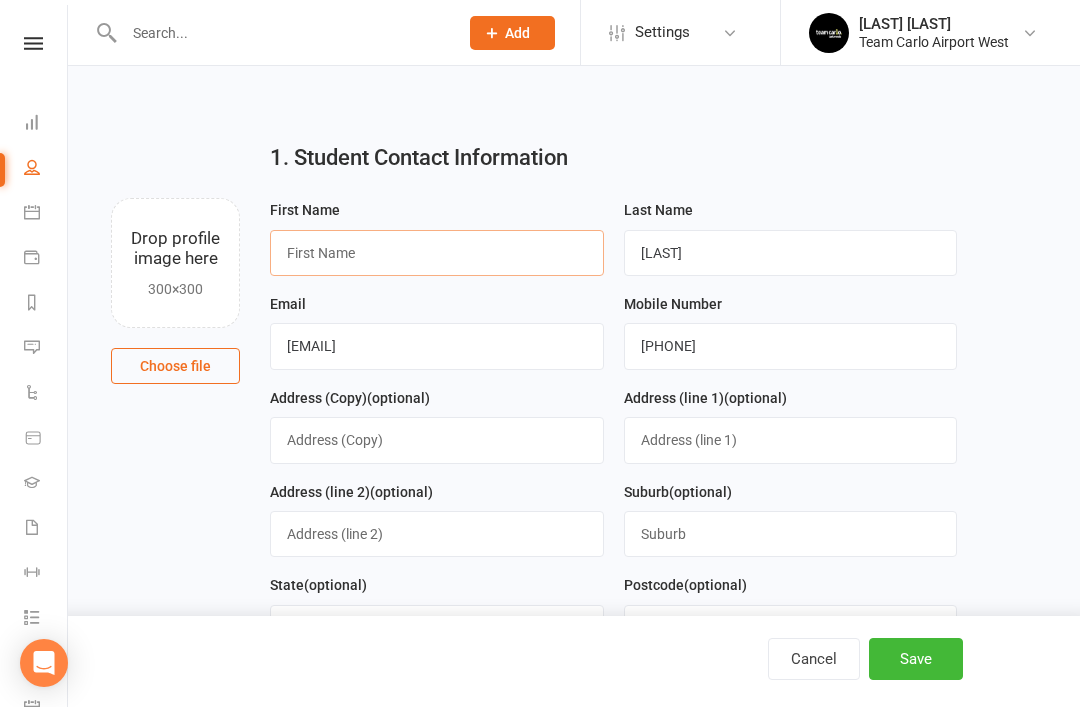 click at bounding box center (437, 253) 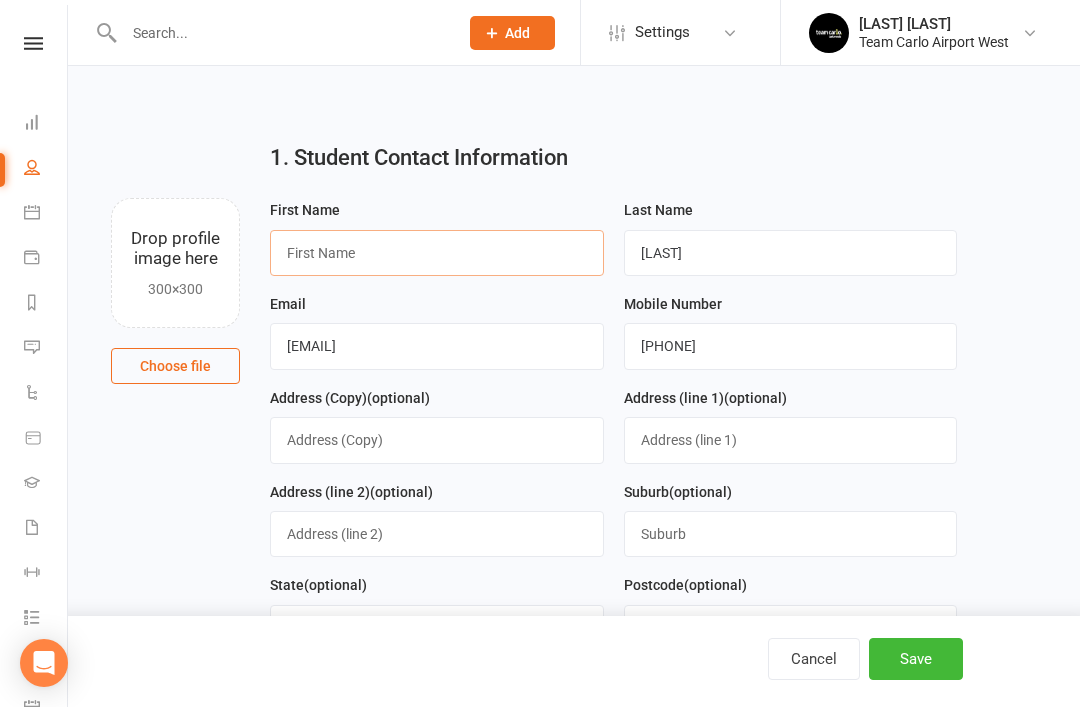 paste on "[LAST] [LAST]" 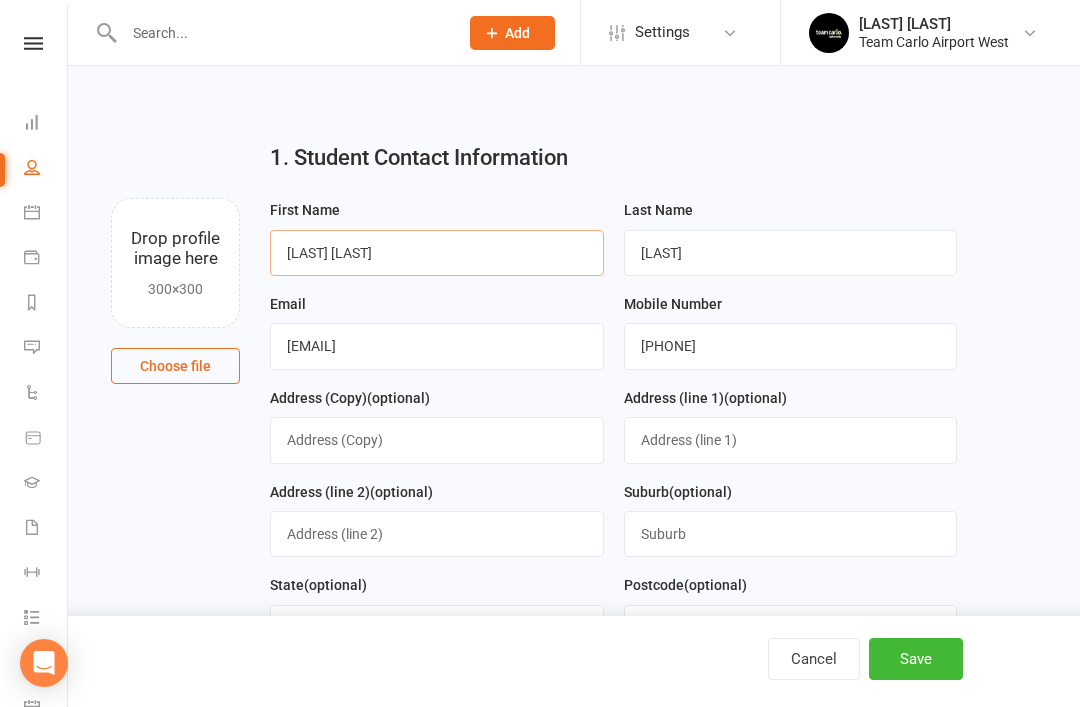 type on "[LAST] [LAST]" 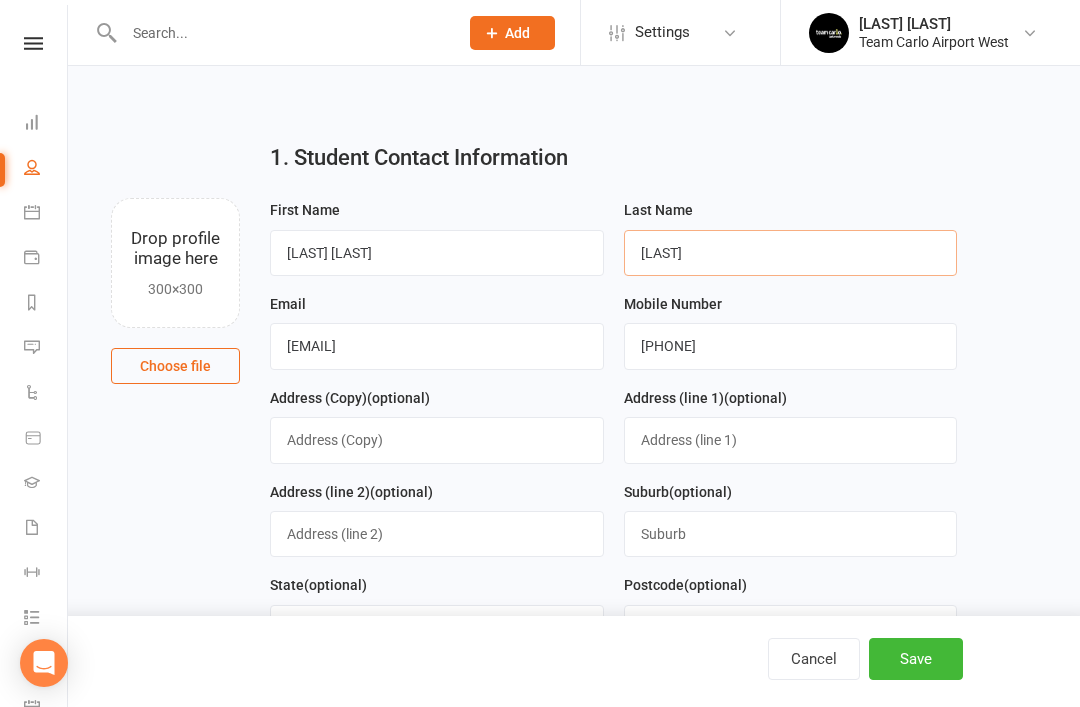 click on "[LAST]" at bounding box center (791, 253) 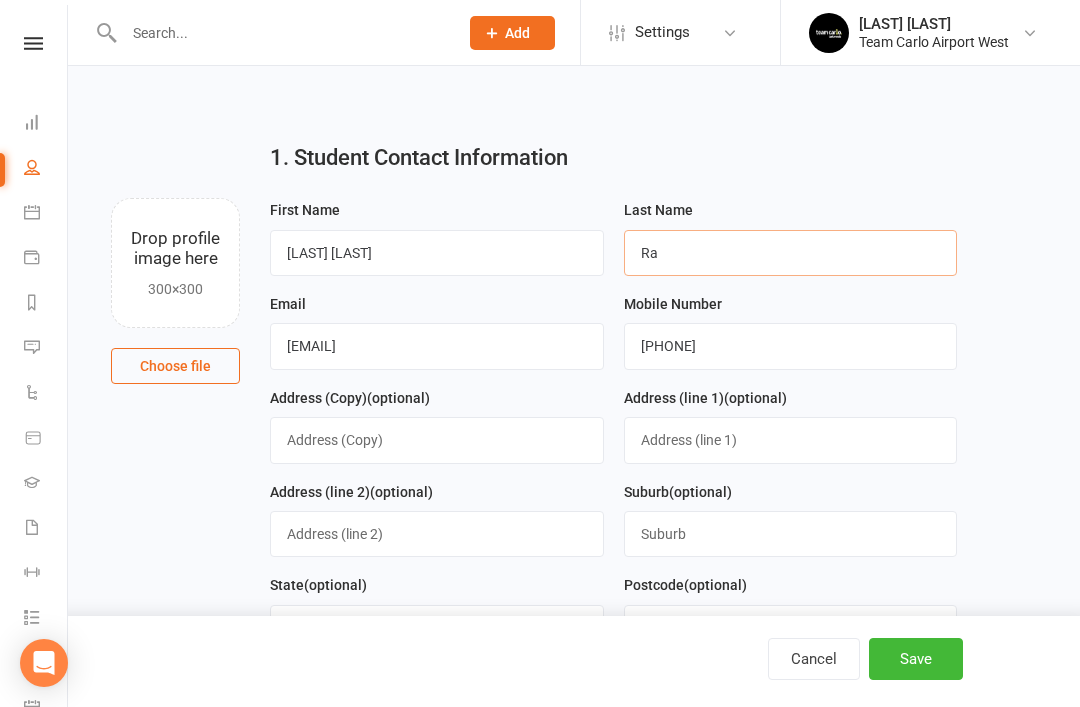 type on "R" 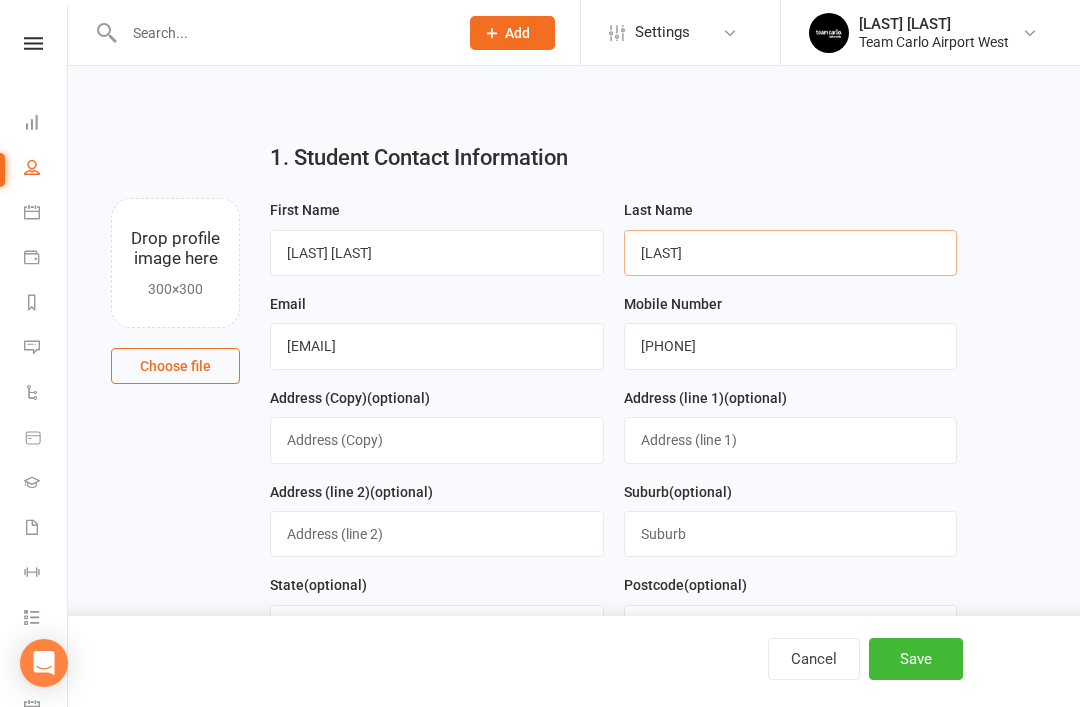 type on "[LAST]" 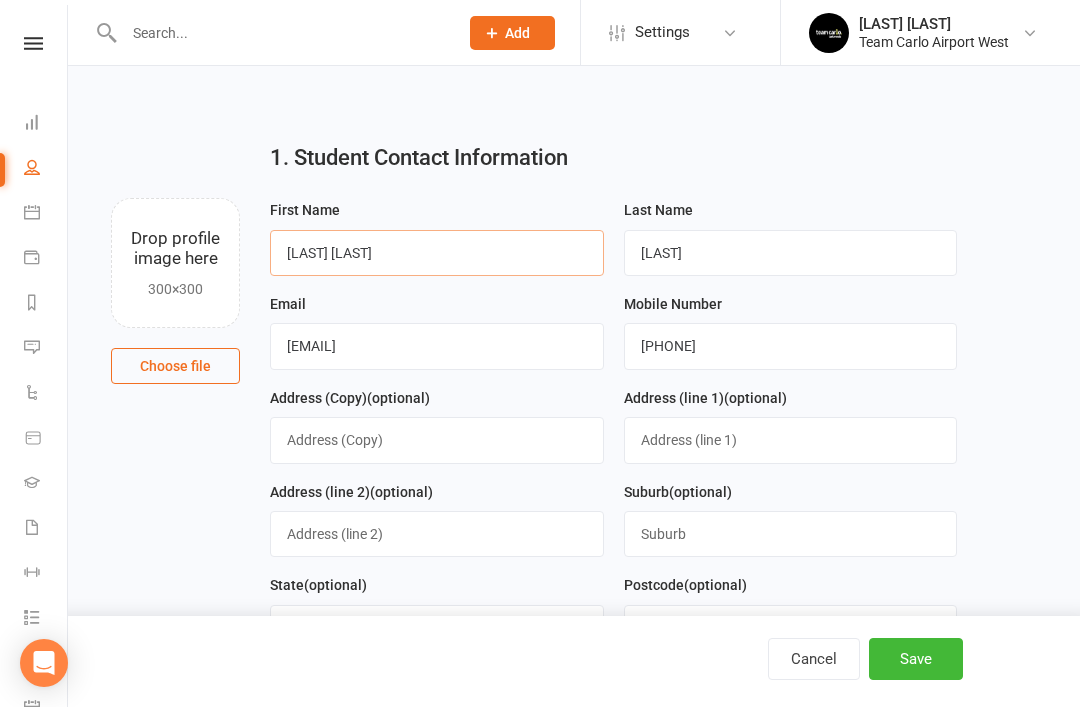 click on "[LAST] [LAST]" at bounding box center [437, 253] 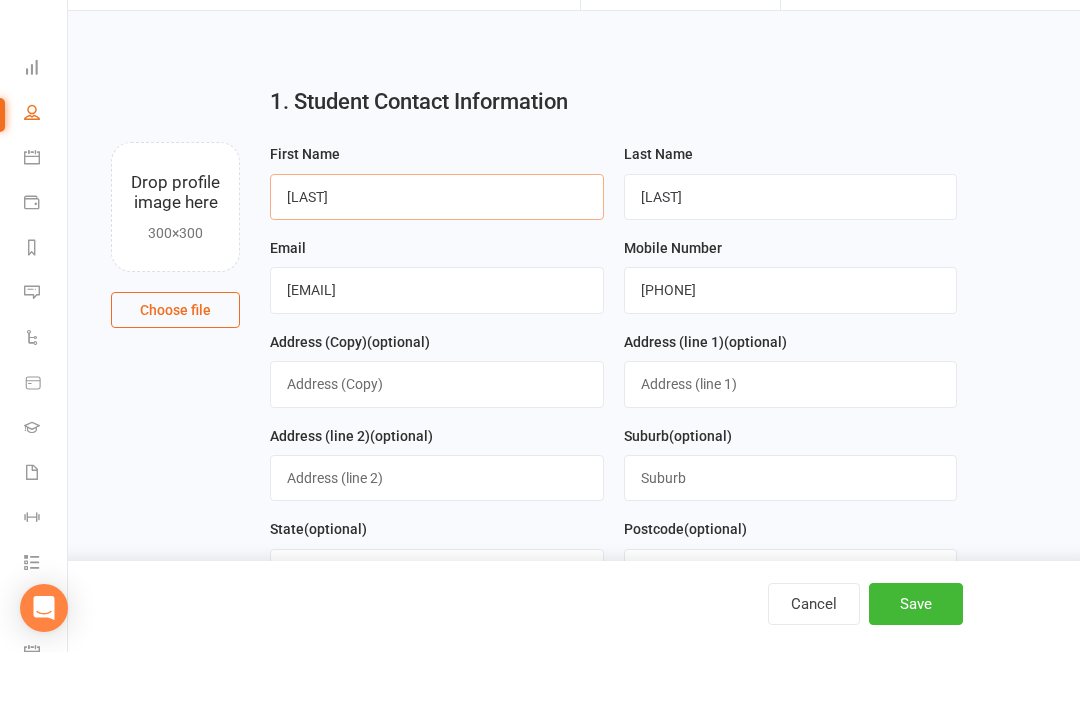 scroll, scrollTop: 4, scrollLeft: 0, axis: vertical 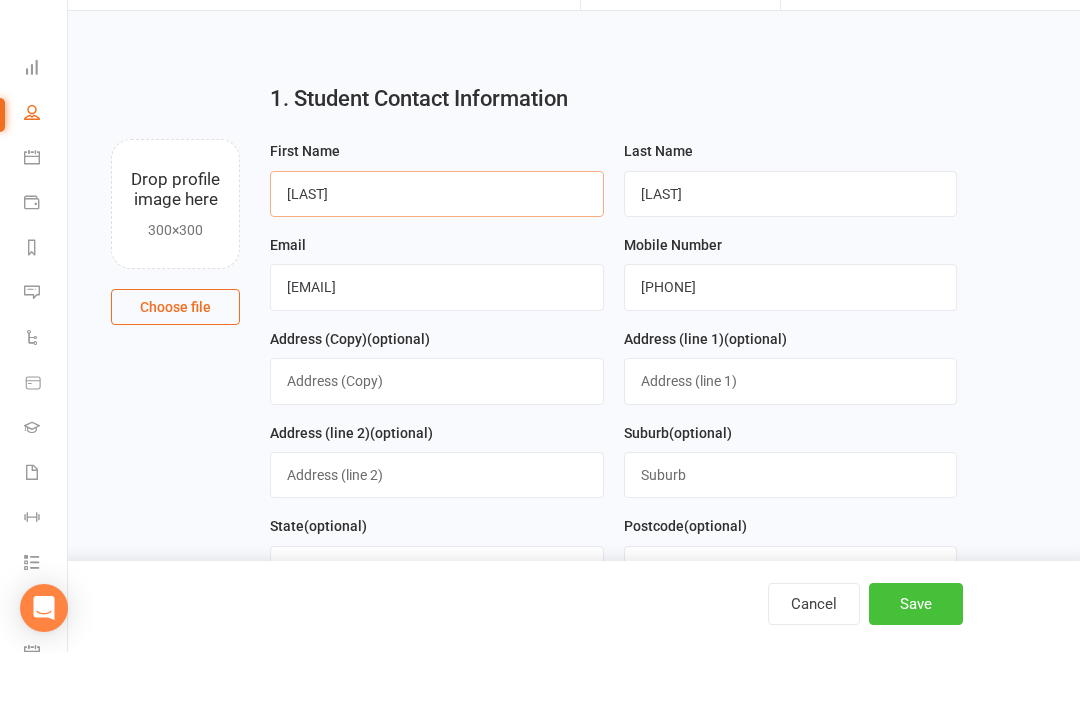 type on "[LAST]" 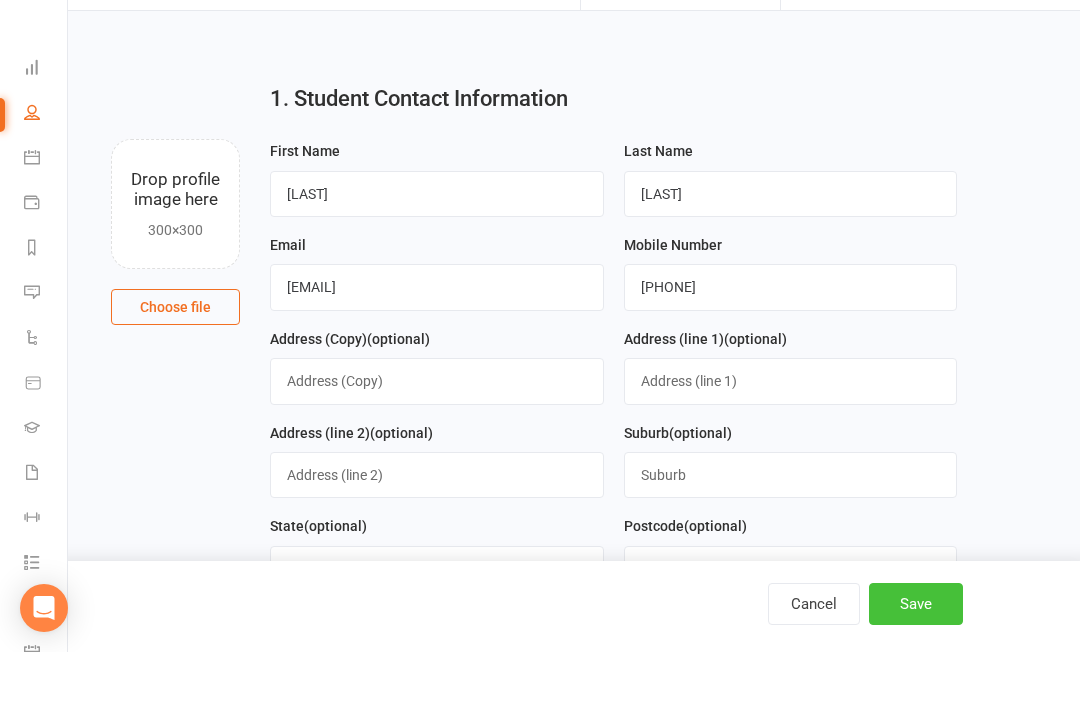 click on "Save" at bounding box center [916, 659] 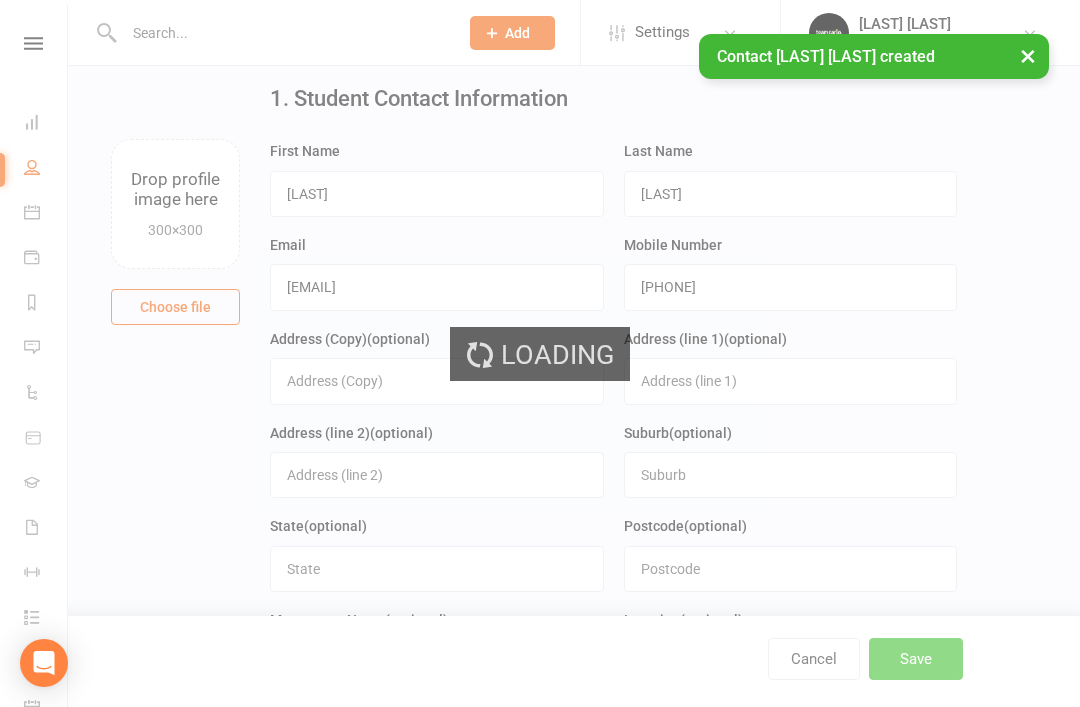 scroll, scrollTop: 0, scrollLeft: 0, axis: both 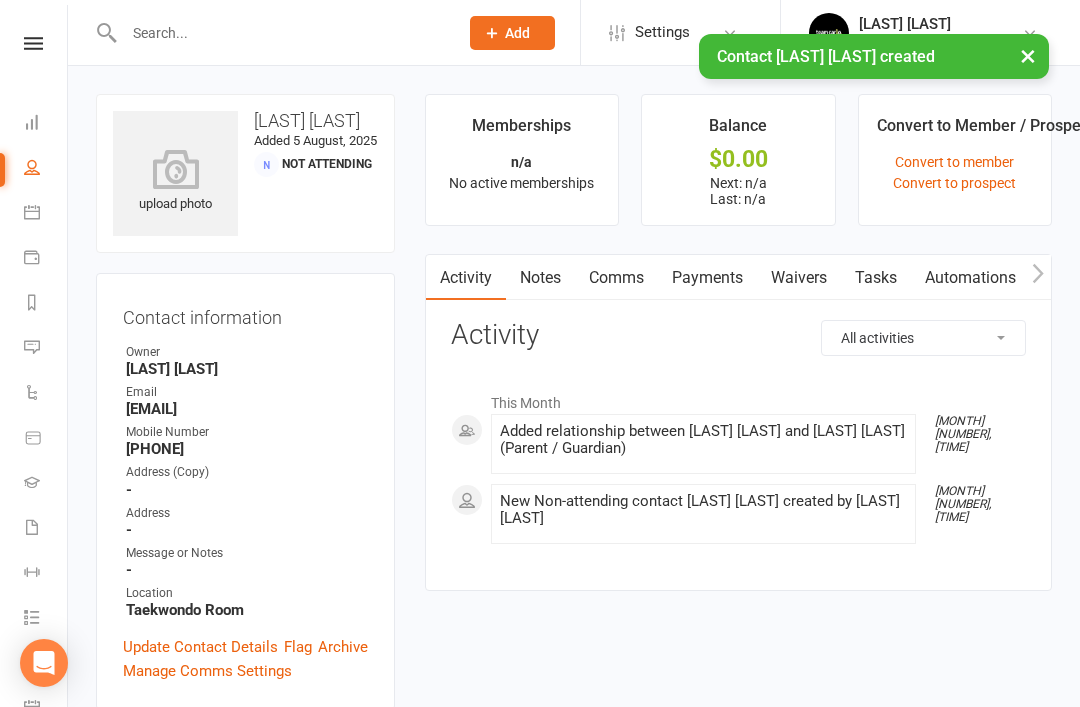 click on "Waivers" at bounding box center [799, 278] 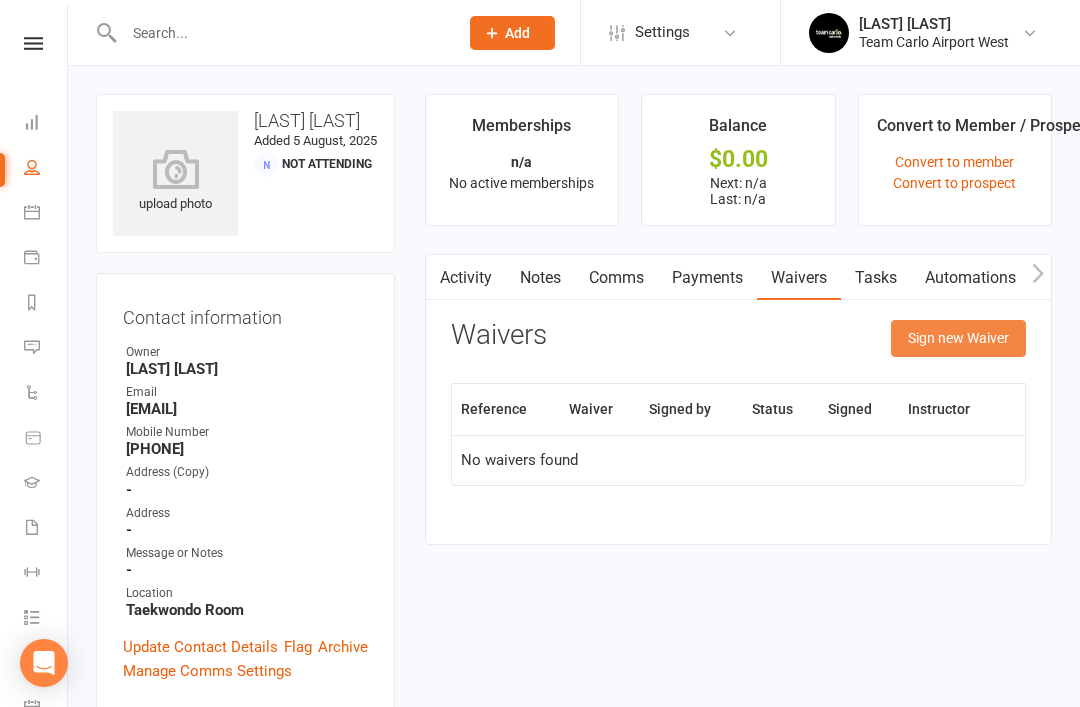 click on "Sign new Waiver" at bounding box center [958, 338] 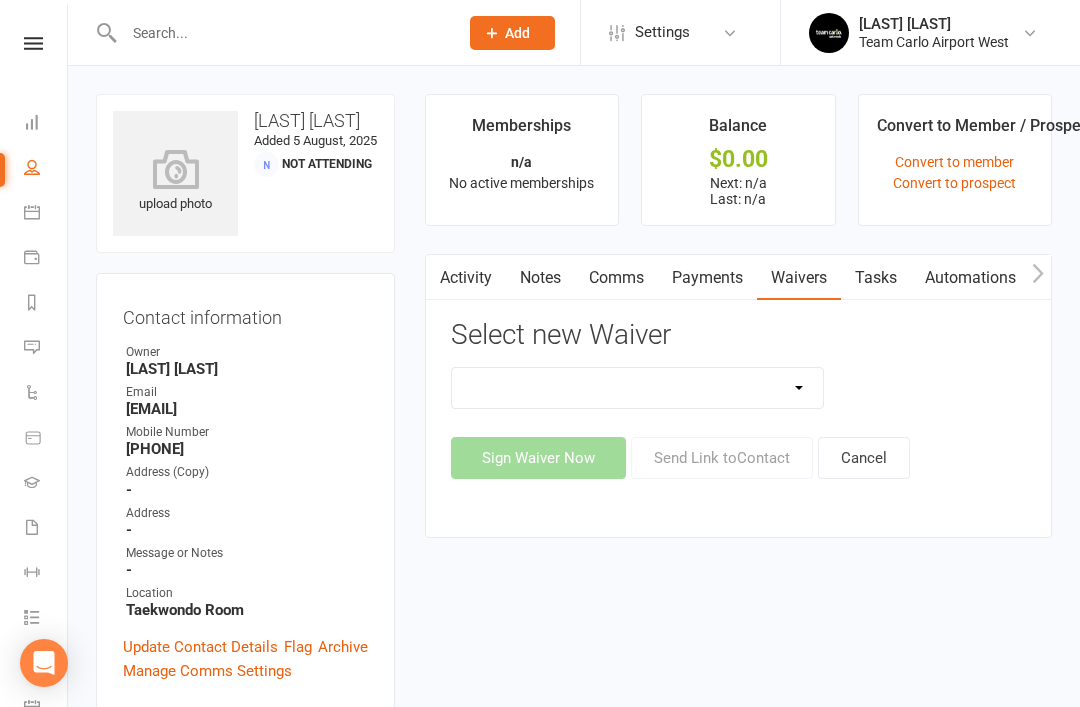 click on "Family Program Combination Member Waiver (3+ Family Members) Family Program Combination Member Waiver (Foundation + Taekwondo) Foundation Program Member Waiver (1 x Family Member) Foundation Program Member Waiver (2 x Family Member) Taekwondo Program Member Waiver (1 x Family Member) Taekwondo Program Member Waiver (2 x Family Member) Team Carlo Direct Debit Account Update Team Carlo Personal Contact Details Update Team Carlo Prospect Waiver Team Carlo Student Location Transfer" at bounding box center (638, 388) 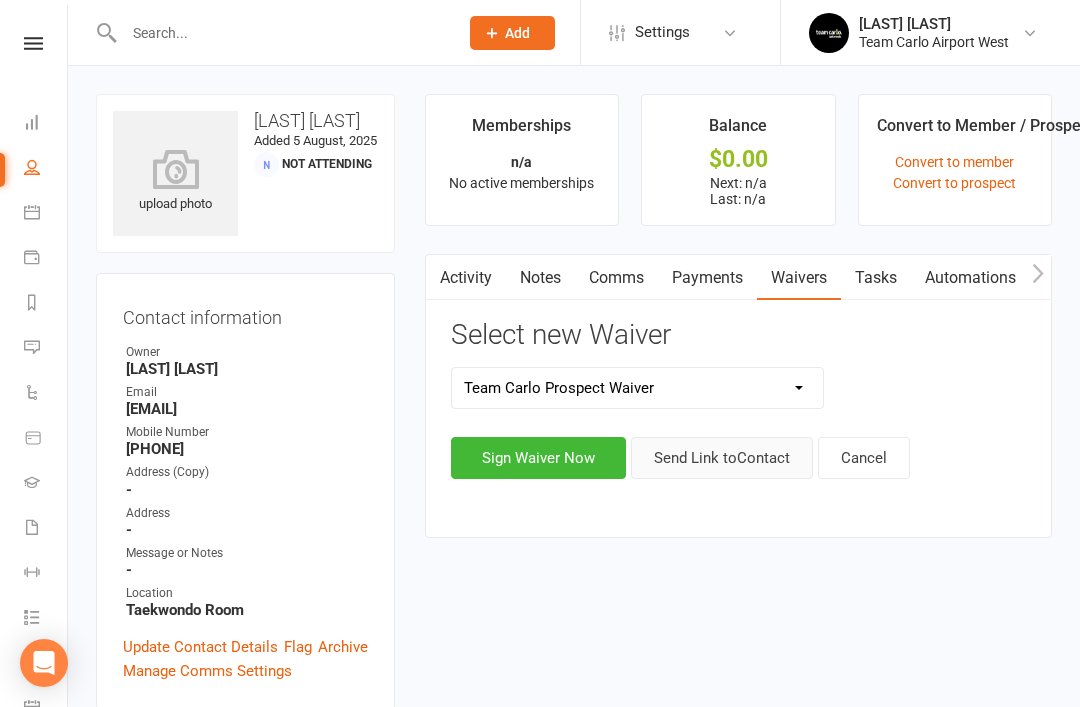 click on "Send Link to  Contact" at bounding box center [722, 458] 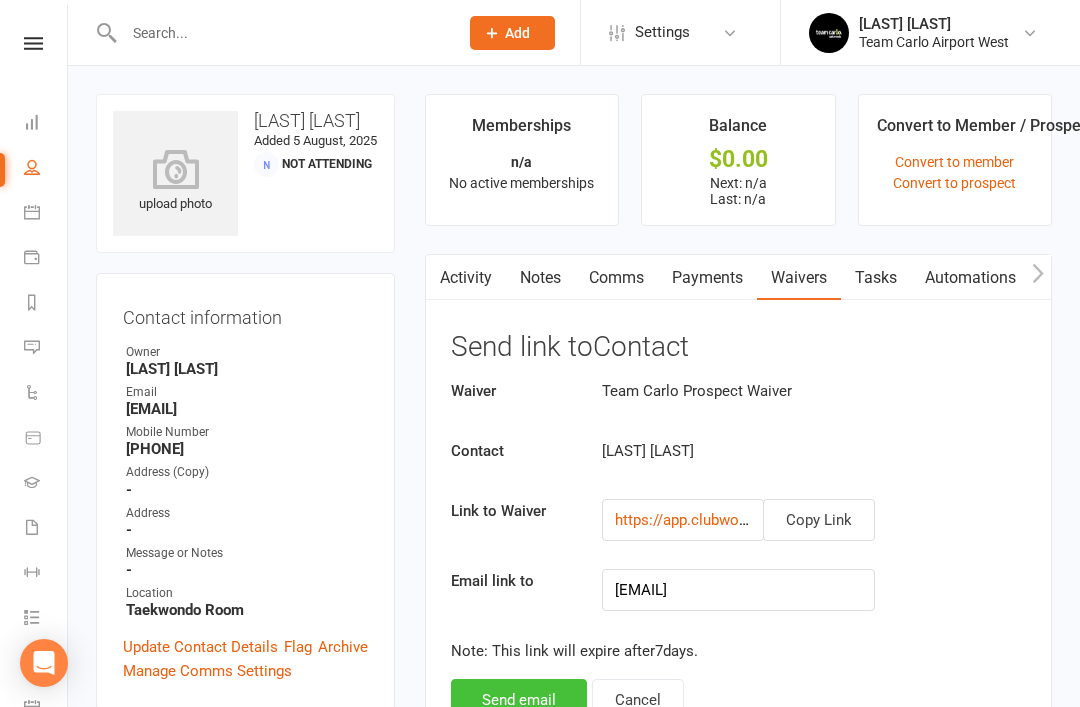 click on "Send email" at bounding box center [519, 700] 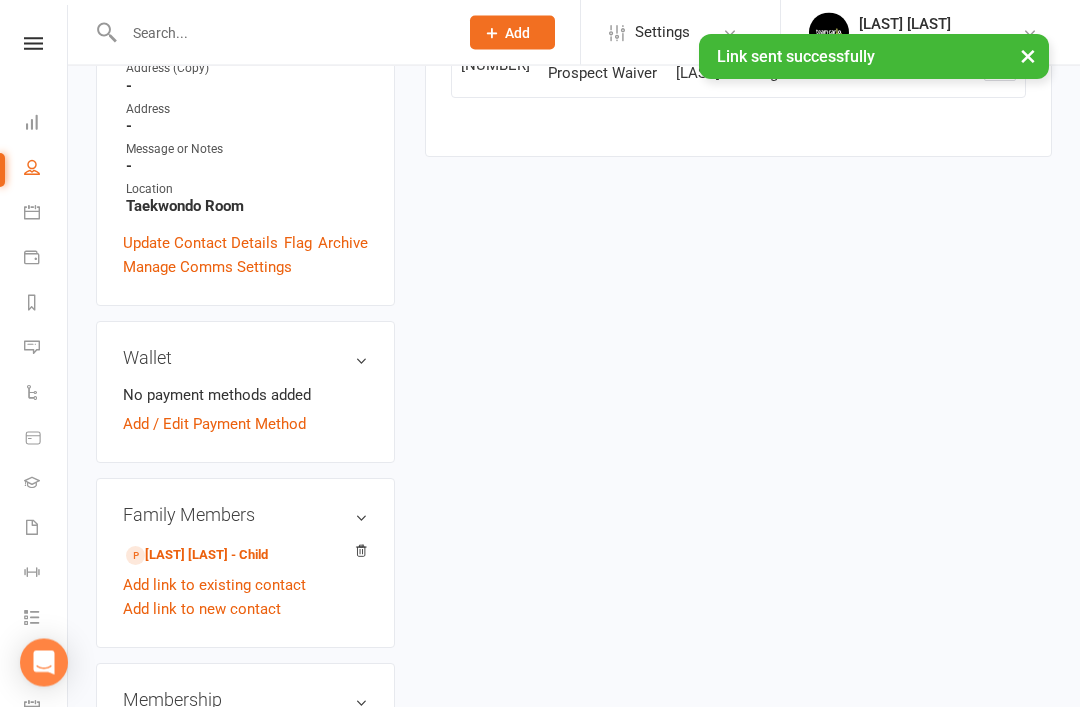 scroll, scrollTop: 410, scrollLeft: 0, axis: vertical 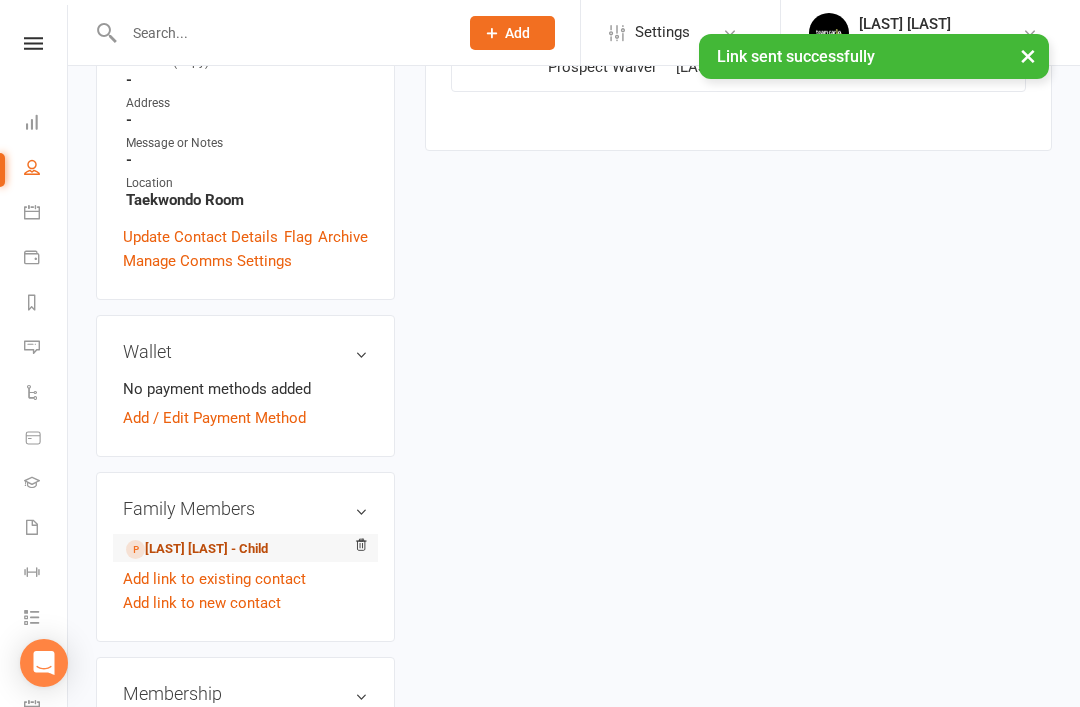 click on "[LAST] [LAST] - Child" at bounding box center (197, 549) 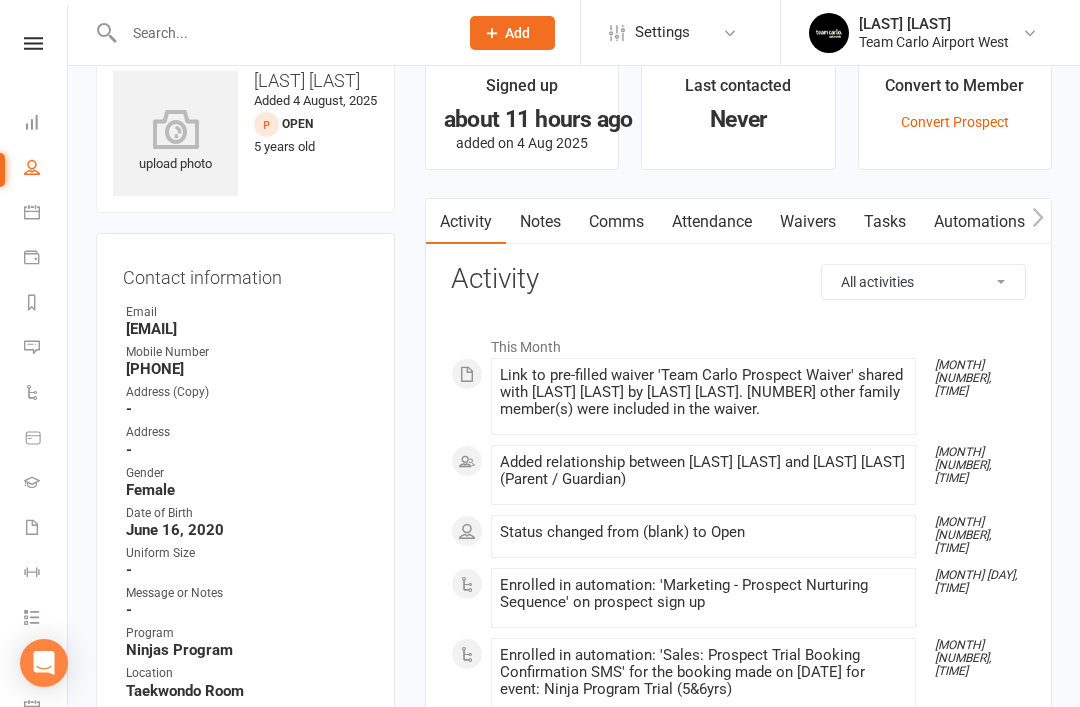 scroll, scrollTop: 0, scrollLeft: 0, axis: both 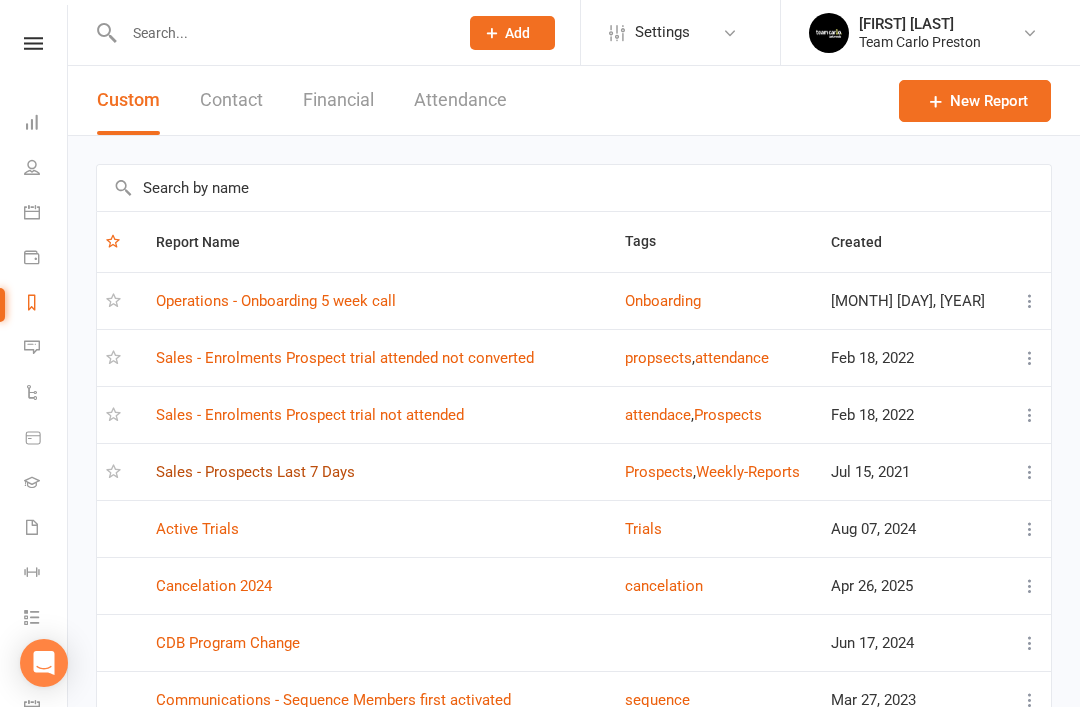 click on "Sales - Prospects Last 7 Days" at bounding box center [255, 472] 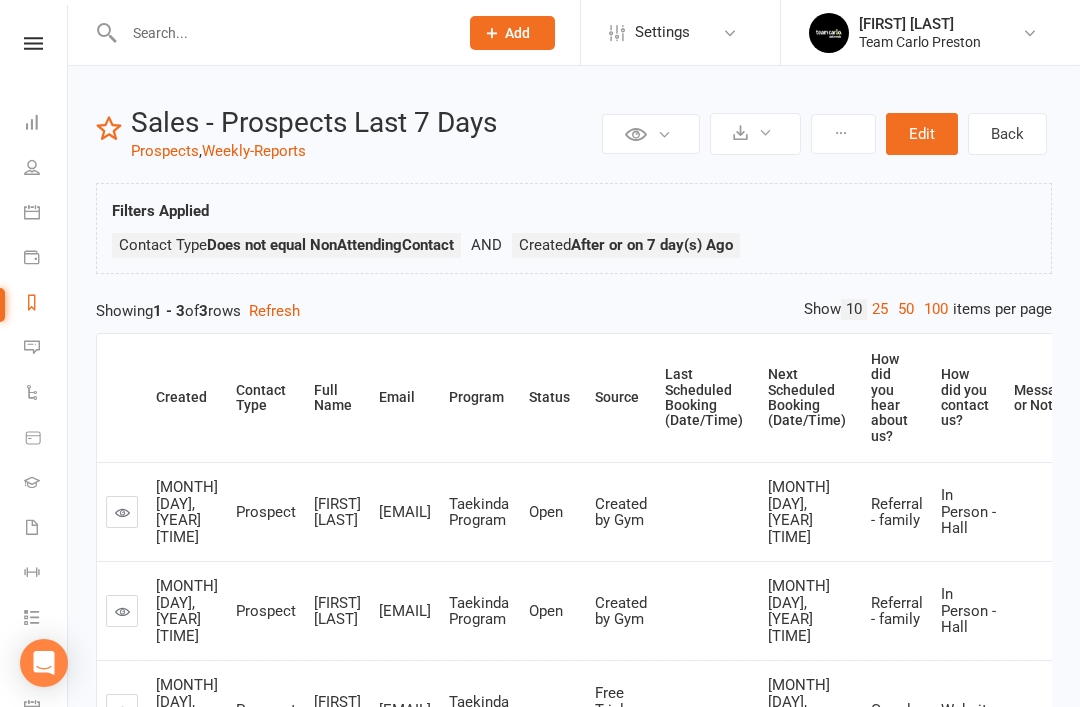 scroll, scrollTop: 79, scrollLeft: 0, axis: vertical 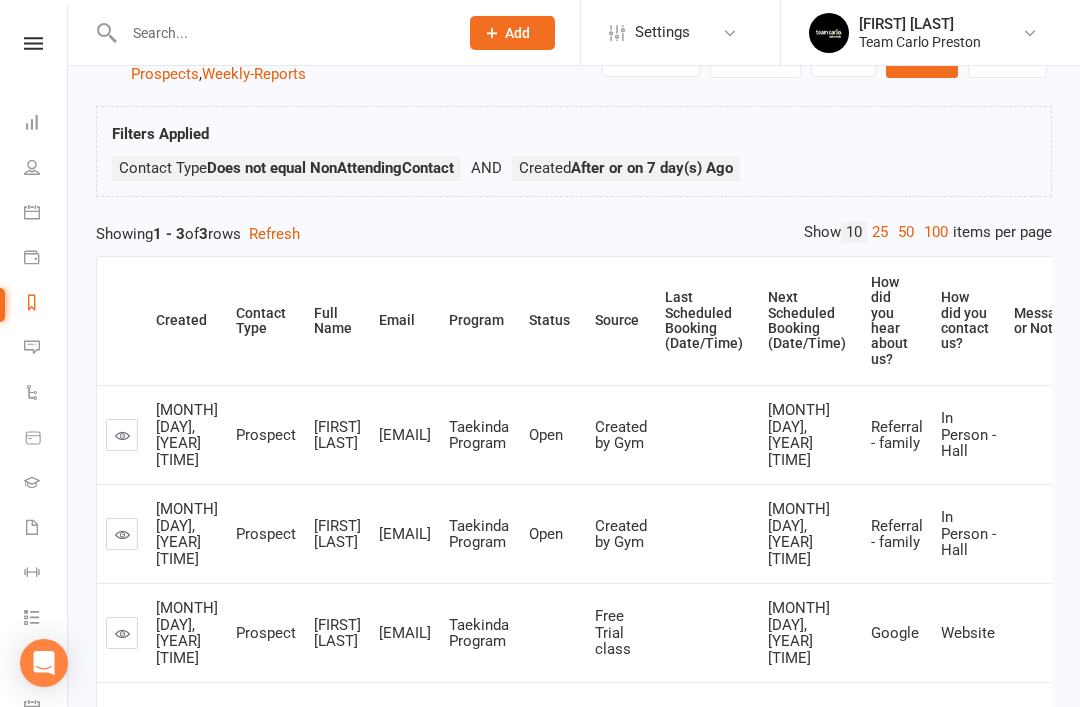 click at bounding box center (122, 633) 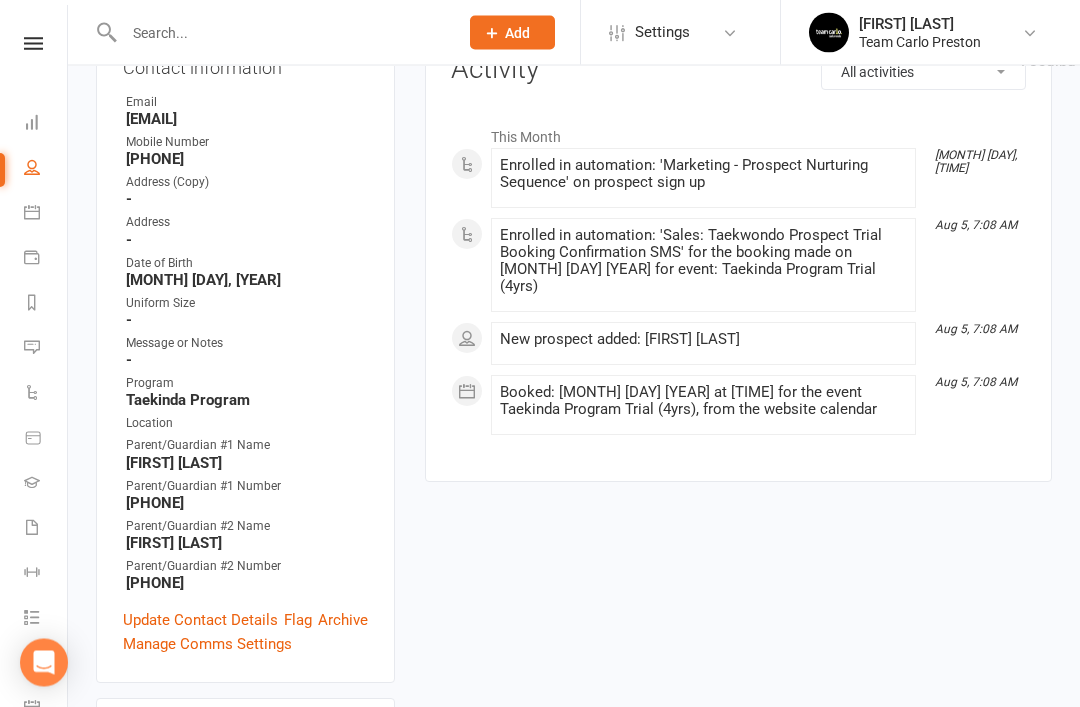 scroll, scrollTop: 274, scrollLeft: 0, axis: vertical 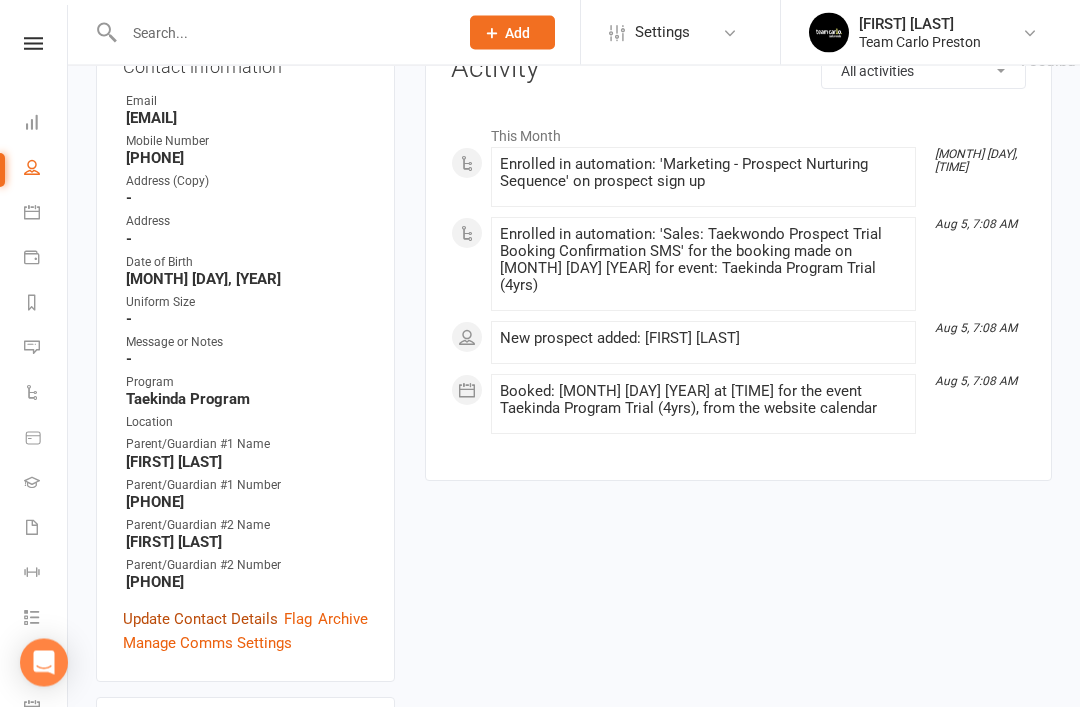 click on "Update Contact Details" at bounding box center (200, 620) 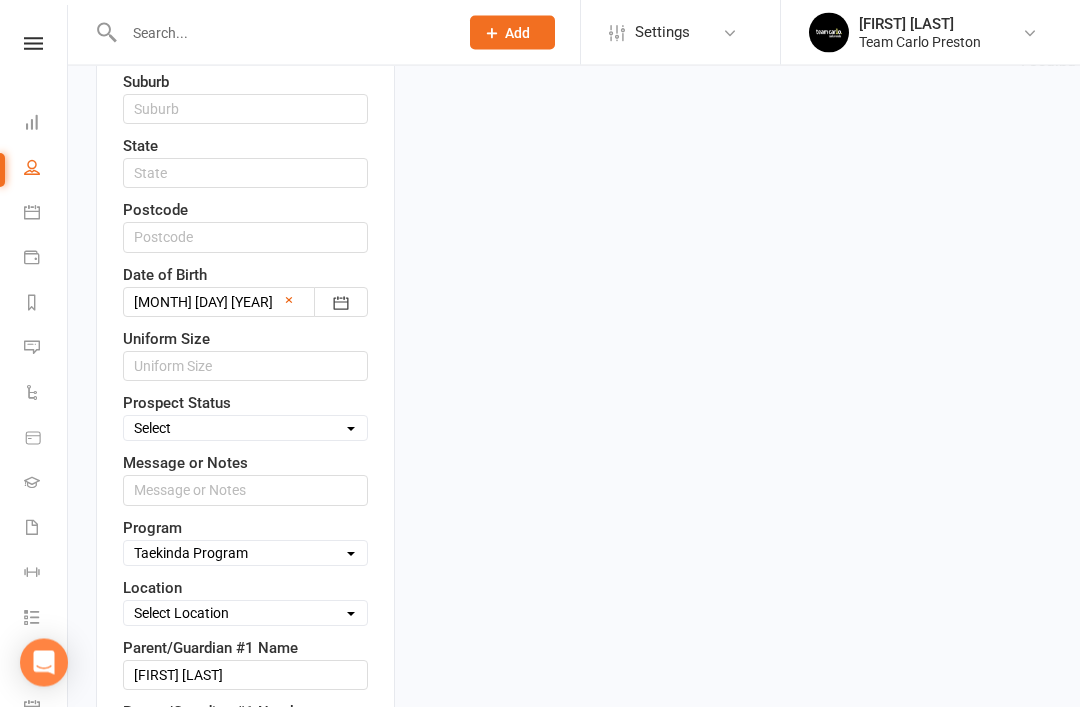 scroll, scrollTop: 737, scrollLeft: 0, axis: vertical 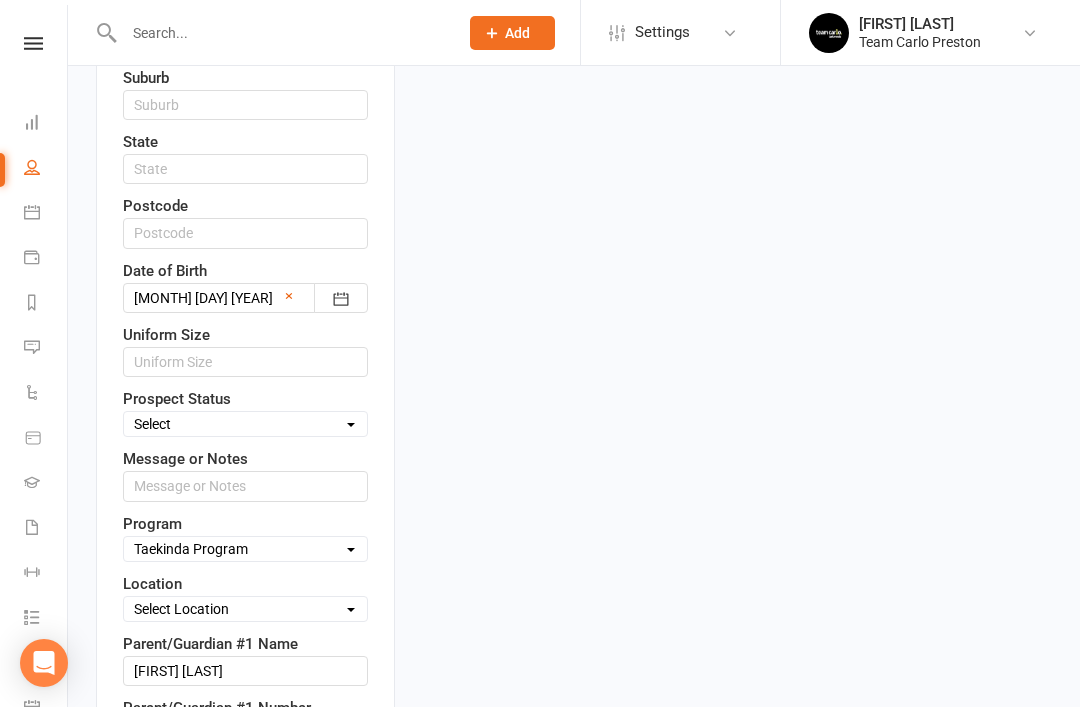 click on "Select Open Closed Website Lead Term Follow Up Waiting List Re-Target Funnel 1st contact attempt complete 2nd contact attempt complete 3rd contact attempt complete Bring A Buddy Prospect" at bounding box center (245, 424) 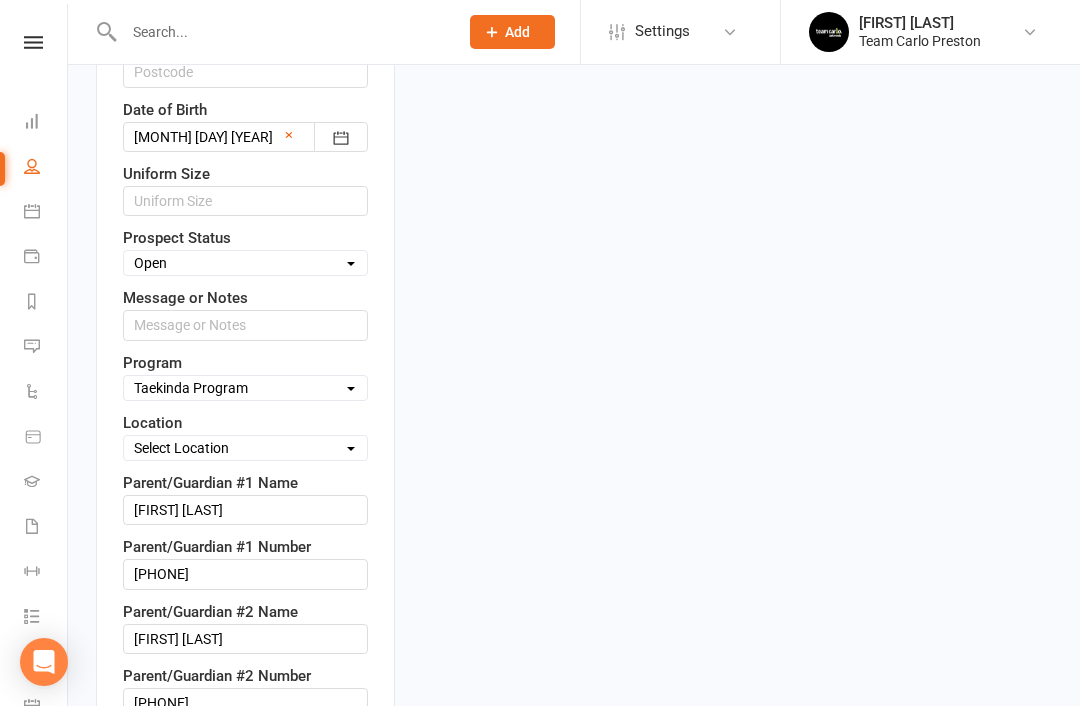 click on "Select Location Fitness Room Taekwondo Room" at bounding box center (245, 449) 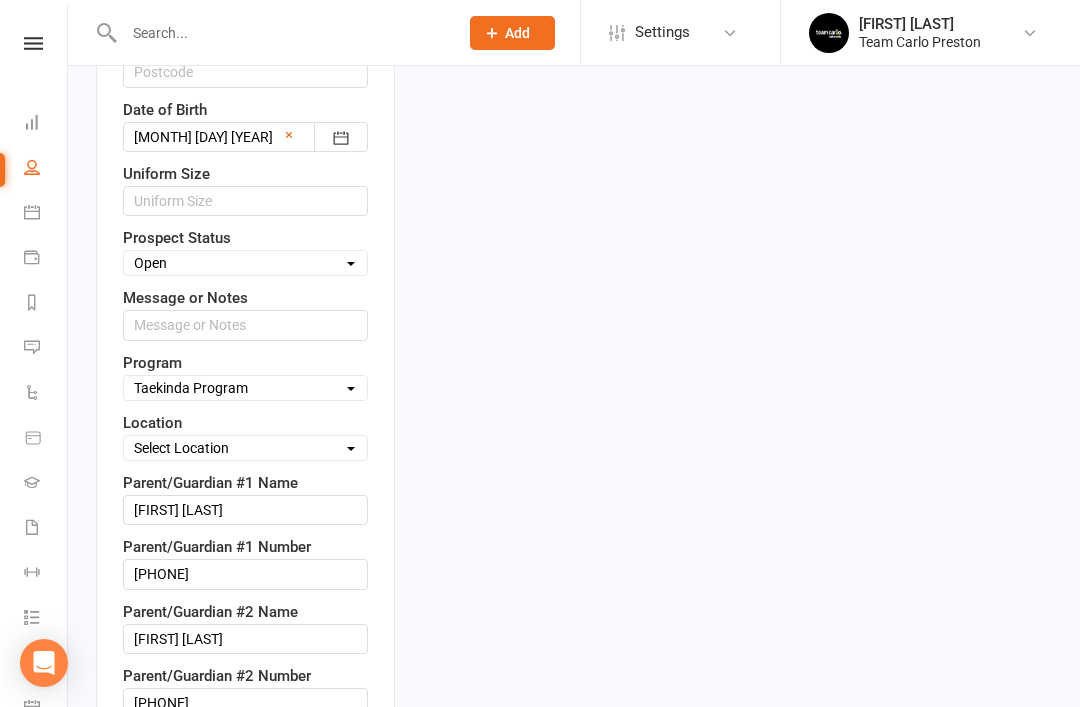 select on "1" 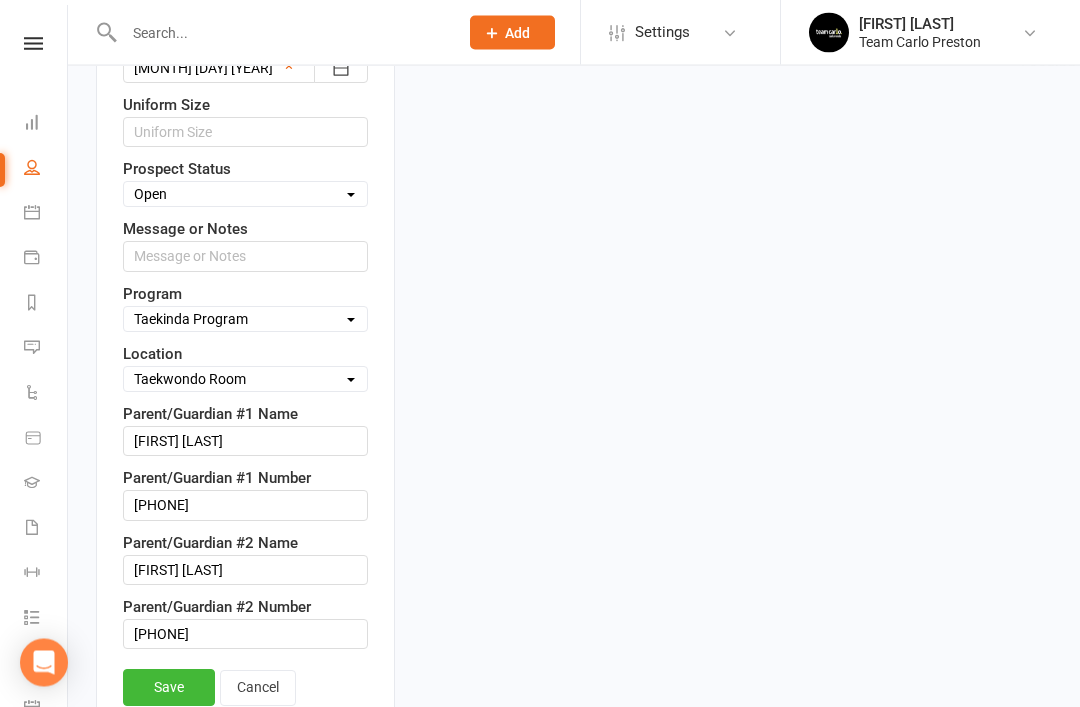 scroll, scrollTop: 969, scrollLeft: 0, axis: vertical 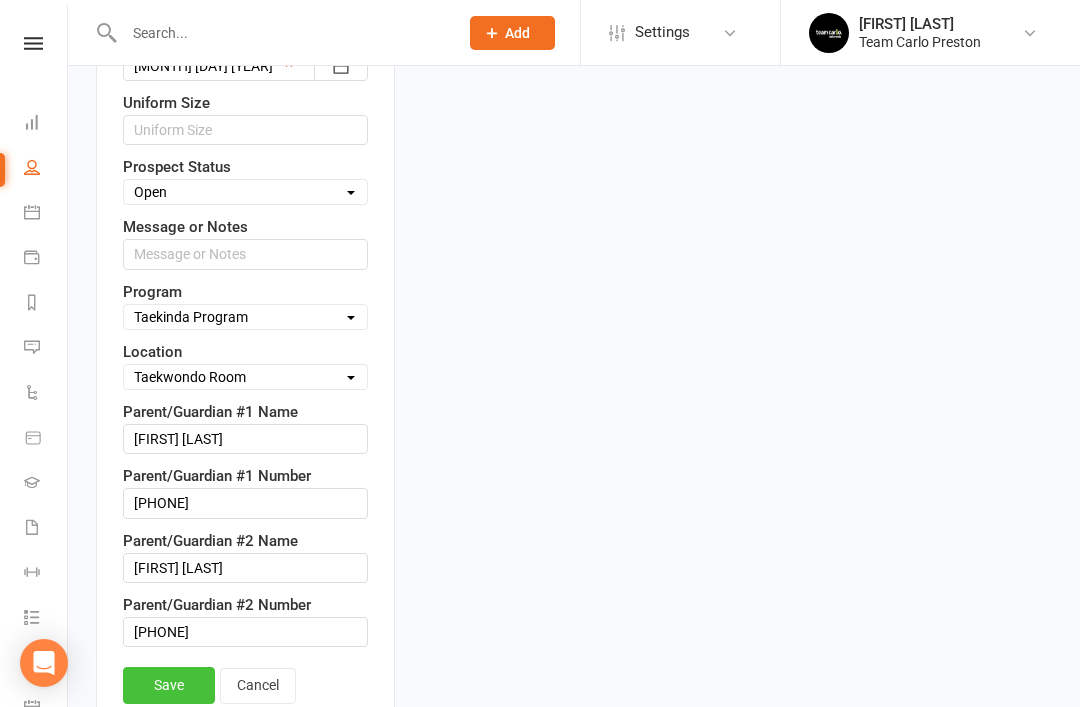click on "Save" at bounding box center [169, 685] 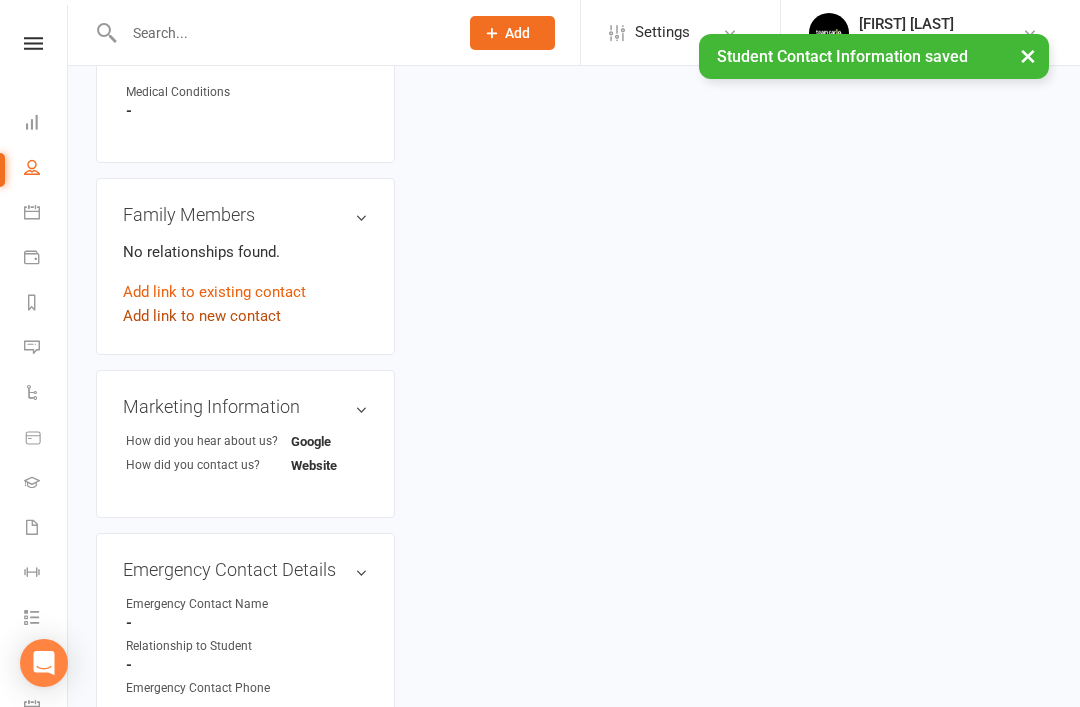 click on "Add link to new contact" at bounding box center [202, 316] 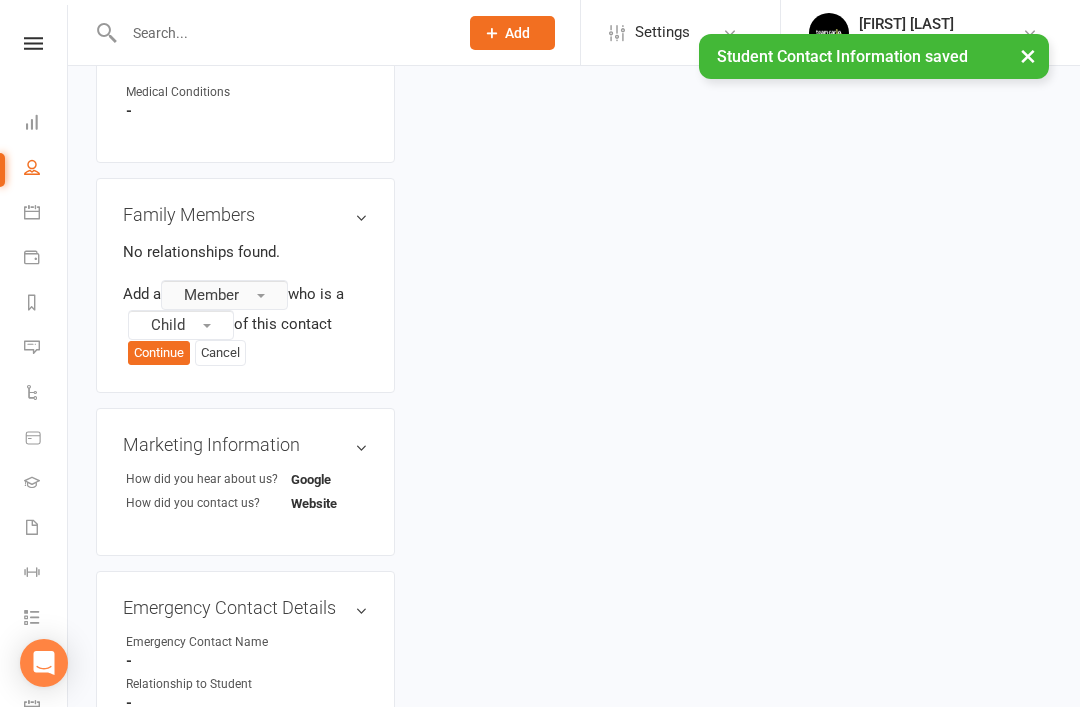click on "Member" at bounding box center (224, 295) 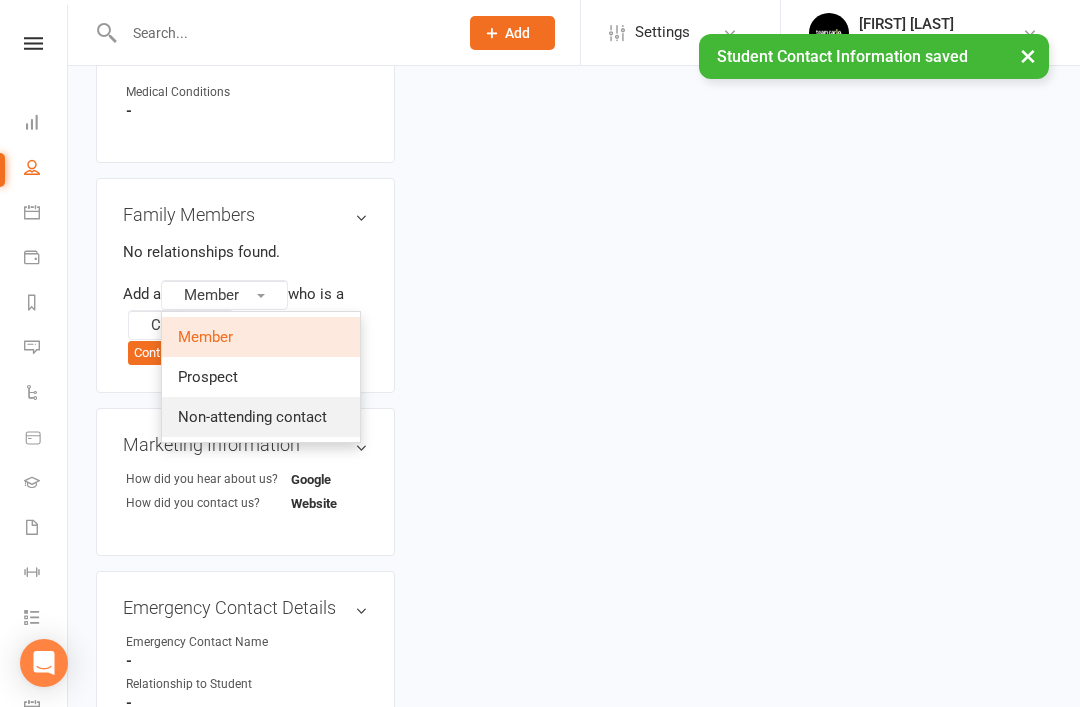 click on "Non-attending contact" at bounding box center (252, 417) 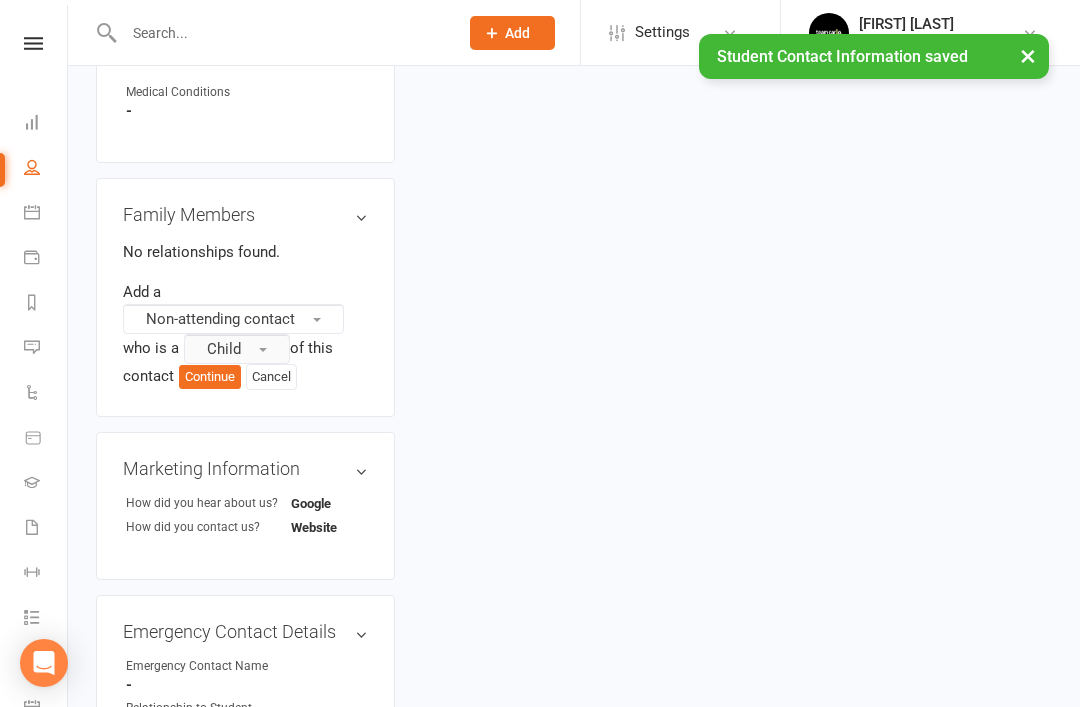 click on "Child" at bounding box center (237, 349) 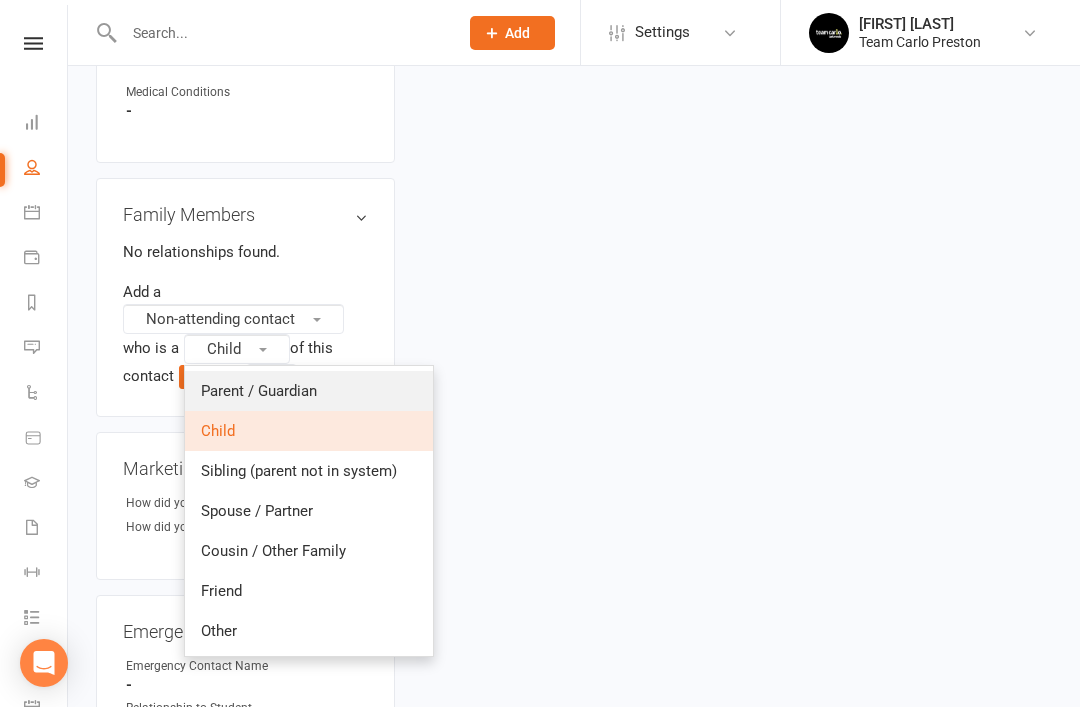 click on "Parent / Guardian" at bounding box center (259, 391) 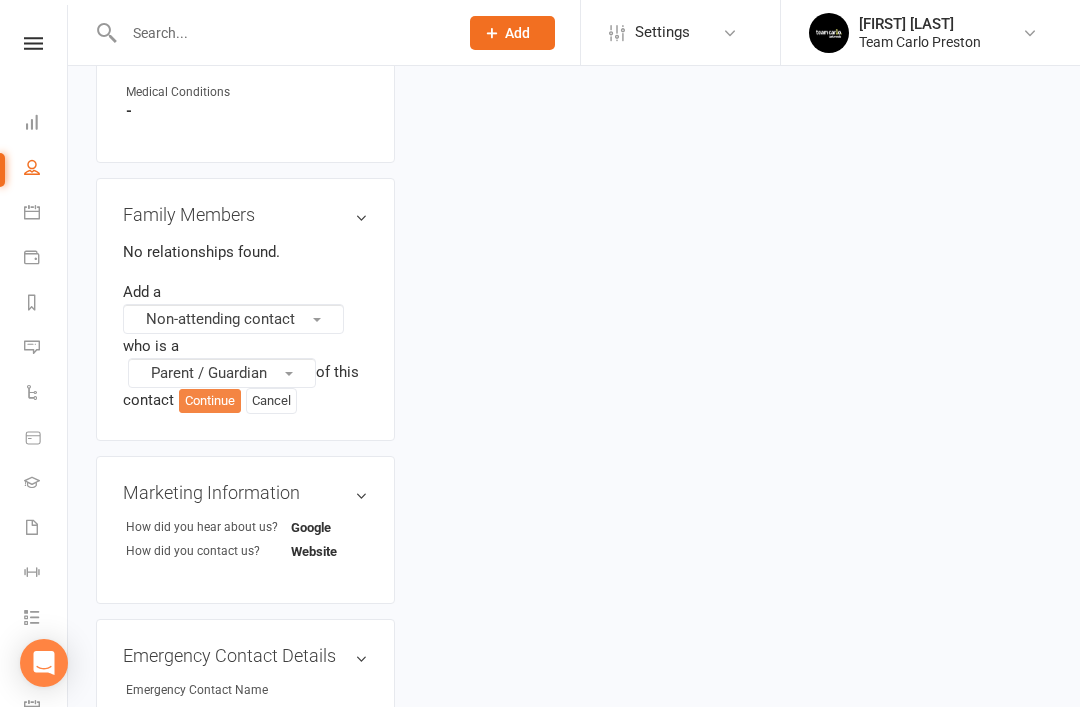 click on "Continue" at bounding box center (210, 401) 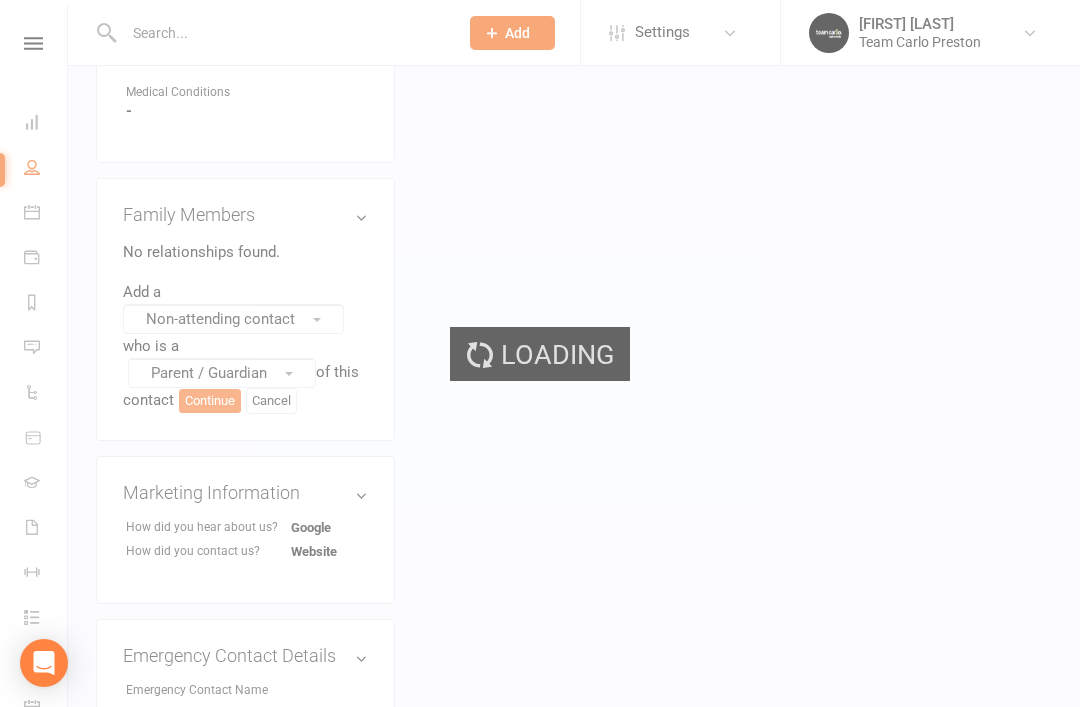 scroll, scrollTop: 0, scrollLeft: 0, axis: both 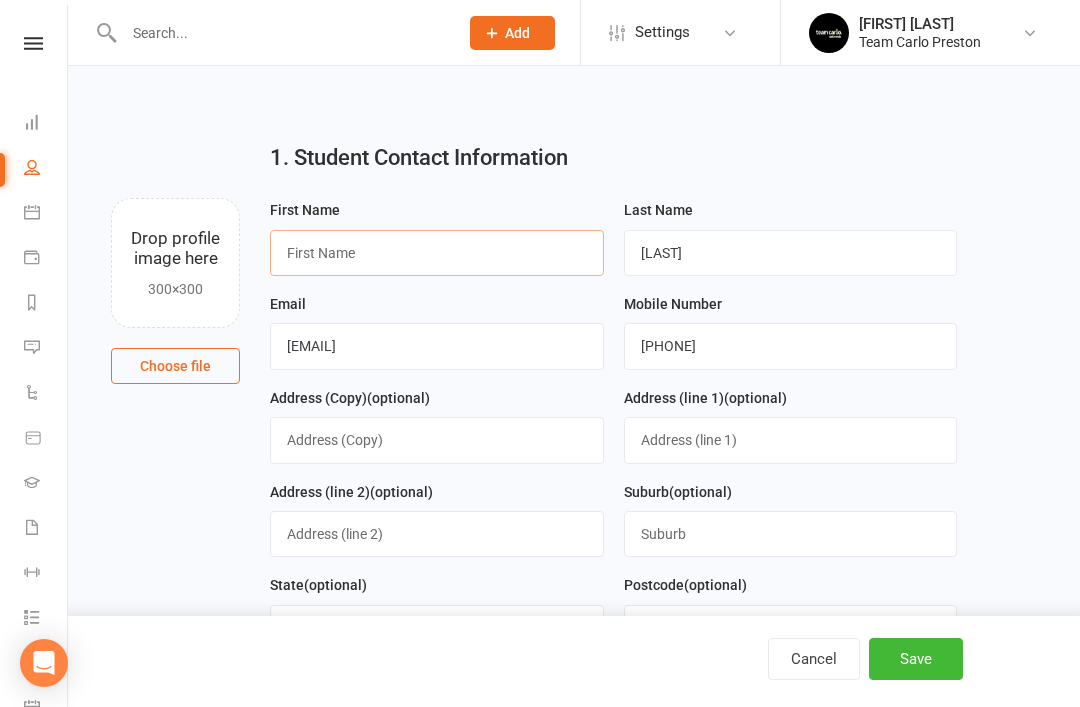 click at bounding box center [437, 253] 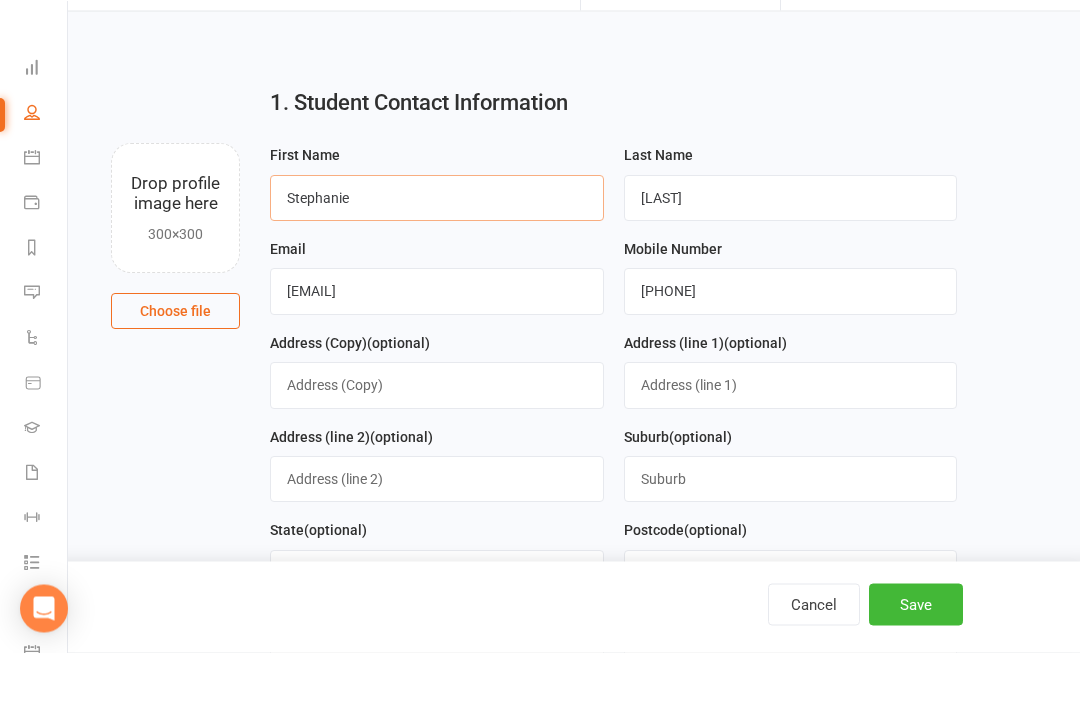 scroll, scrollTop: 6, scrollLeft: 0, axis: vertical 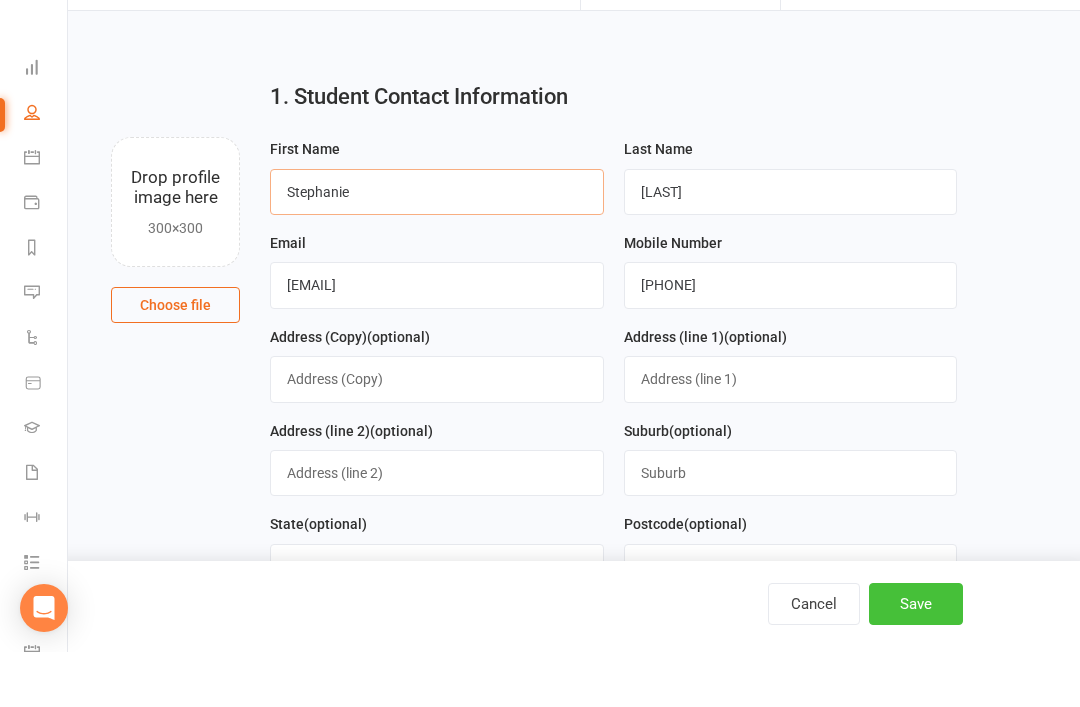 type on "Stephanie" 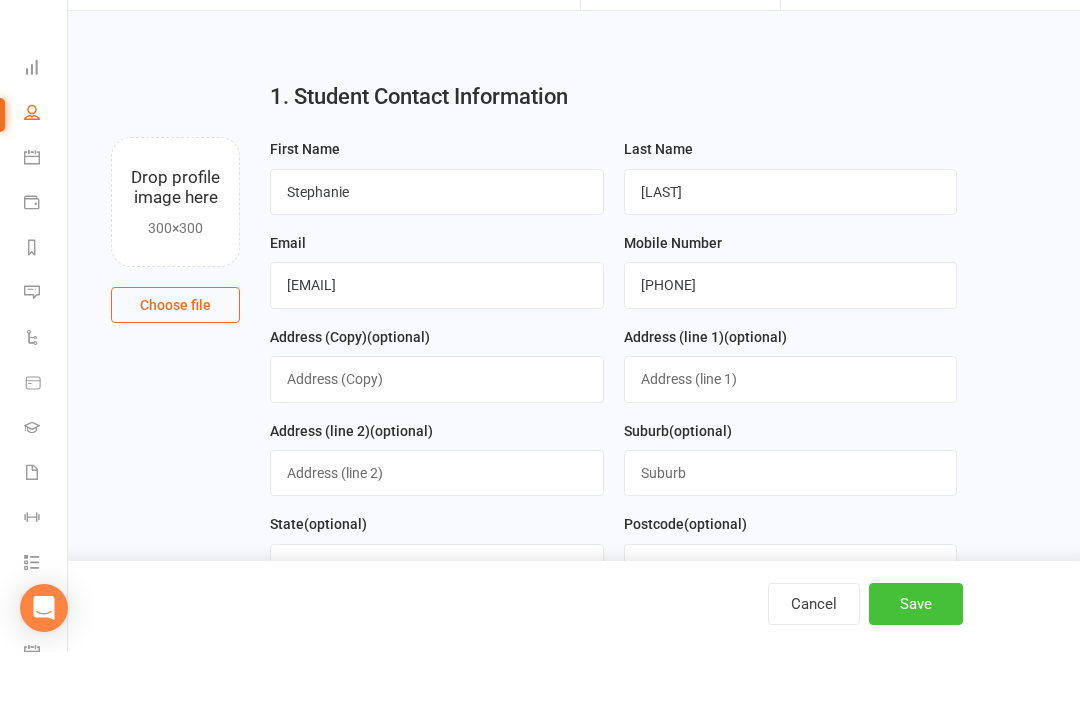 click on "Save" at bounding box center [916, 659] 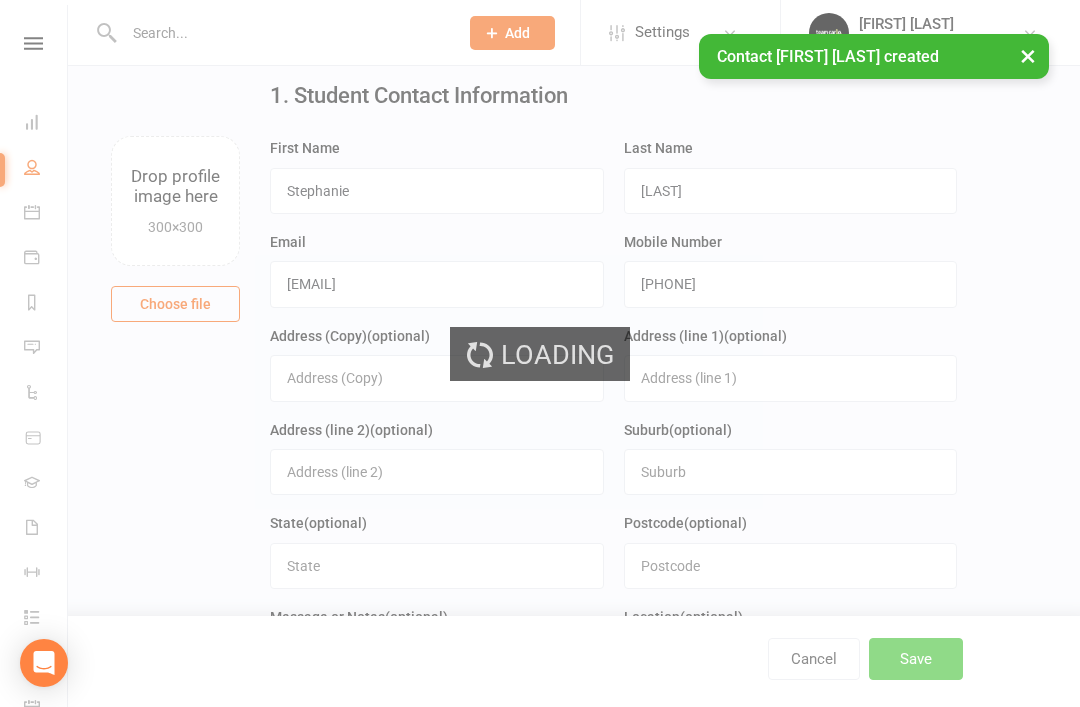 scroll, scrollTop: 0, scrollLeft: 0, axis: both 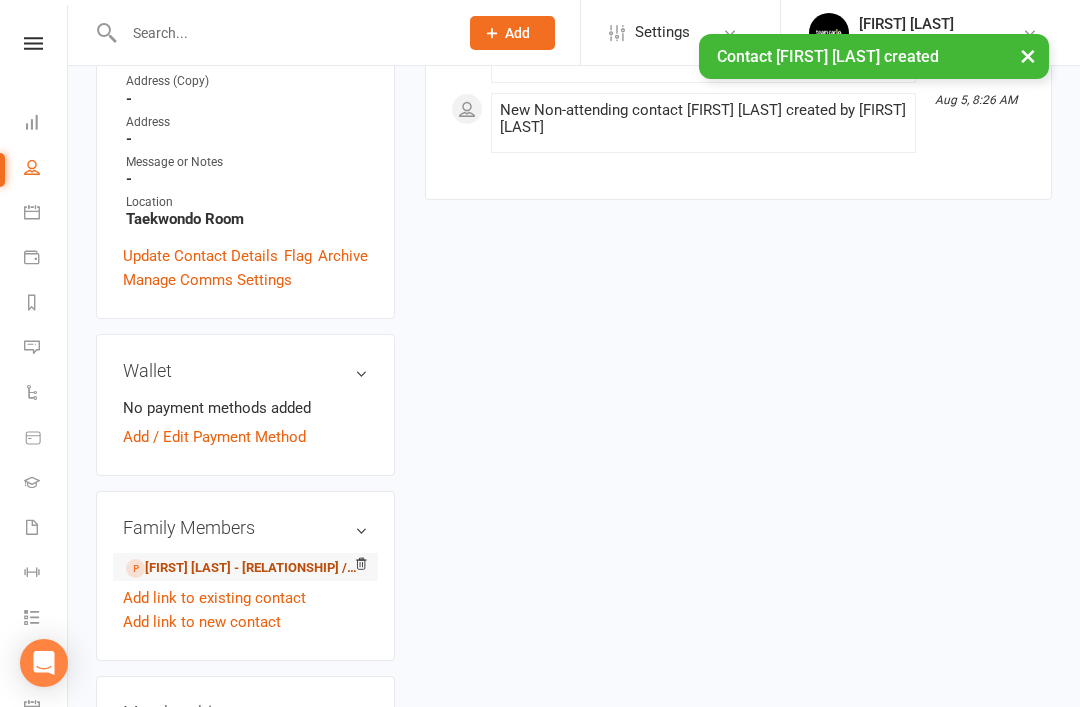 click on "Gray Gibbs - Child" at bounding box center [242, 568] 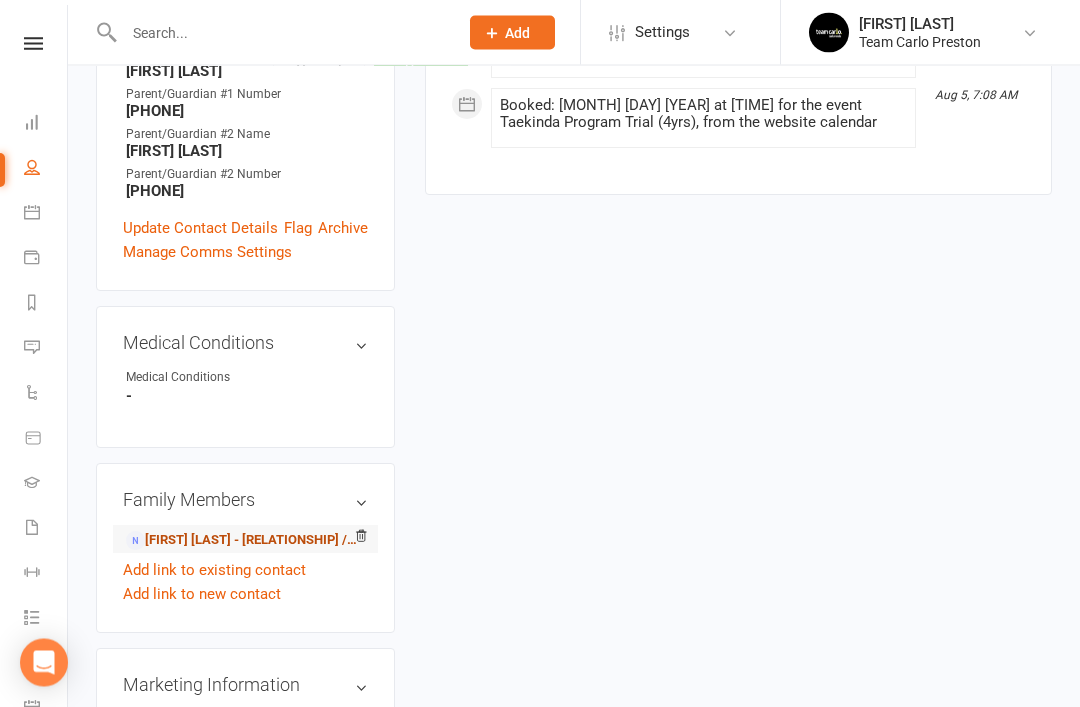 scroll, scrollTop: 660, scrollLeft: 0, axis: vertical 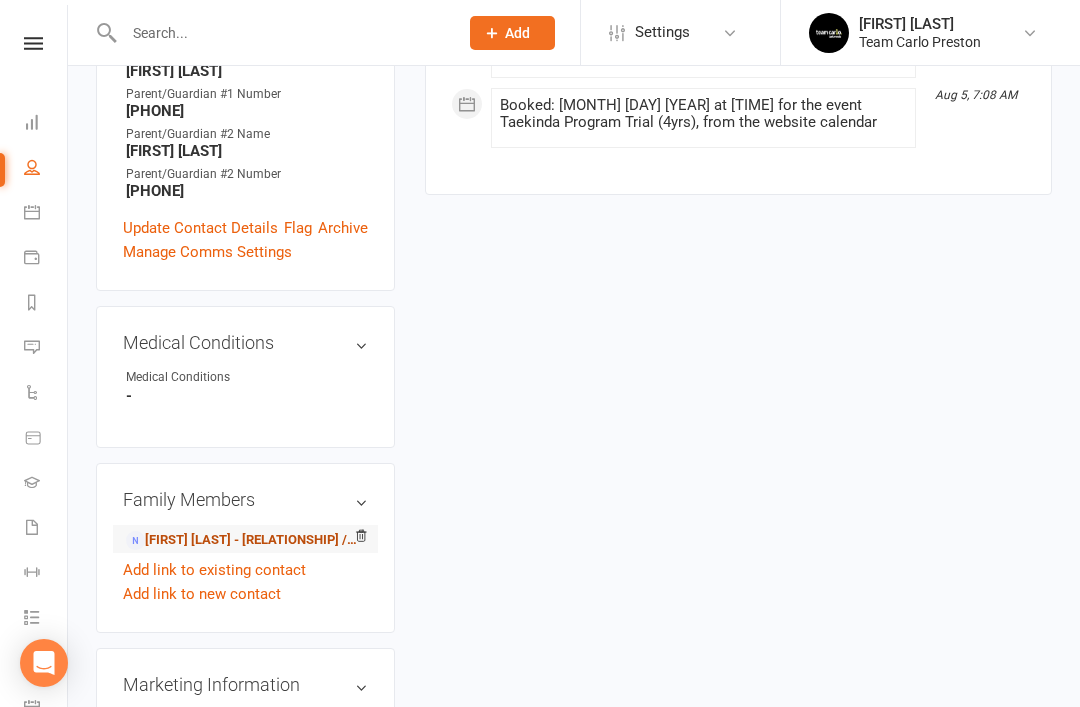 click on "Stephanie Gibbs - Parent / Guardian" at bounding box center (242, 540) 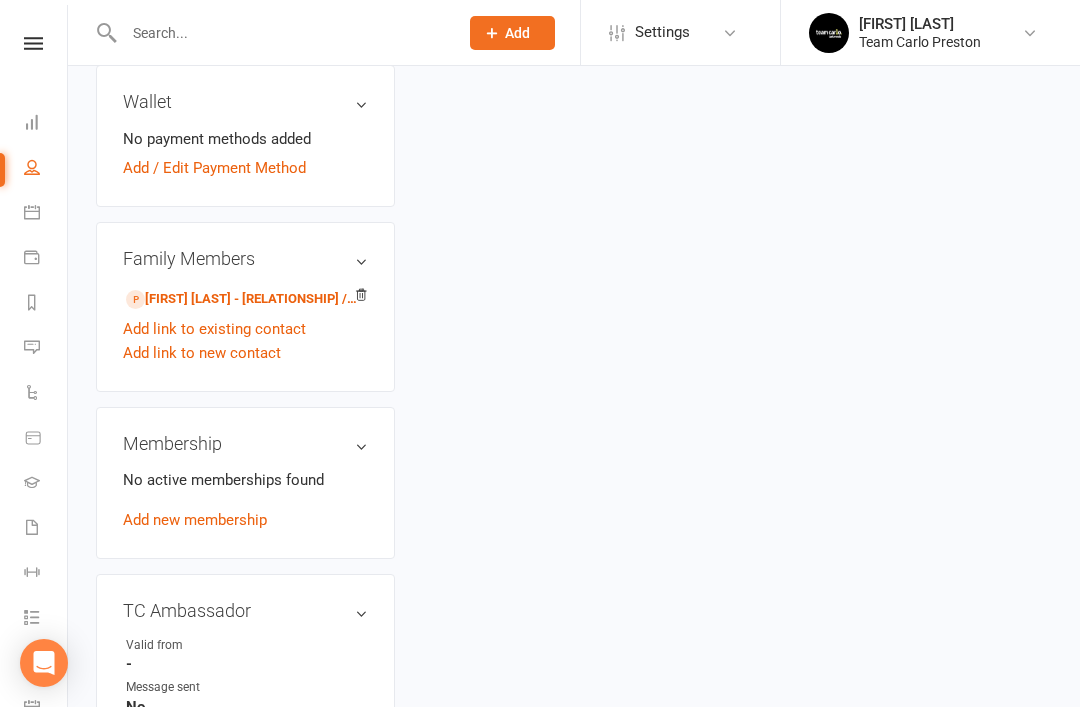 scroll, scrollTop: 0, scrollLeft: 0, axis: both 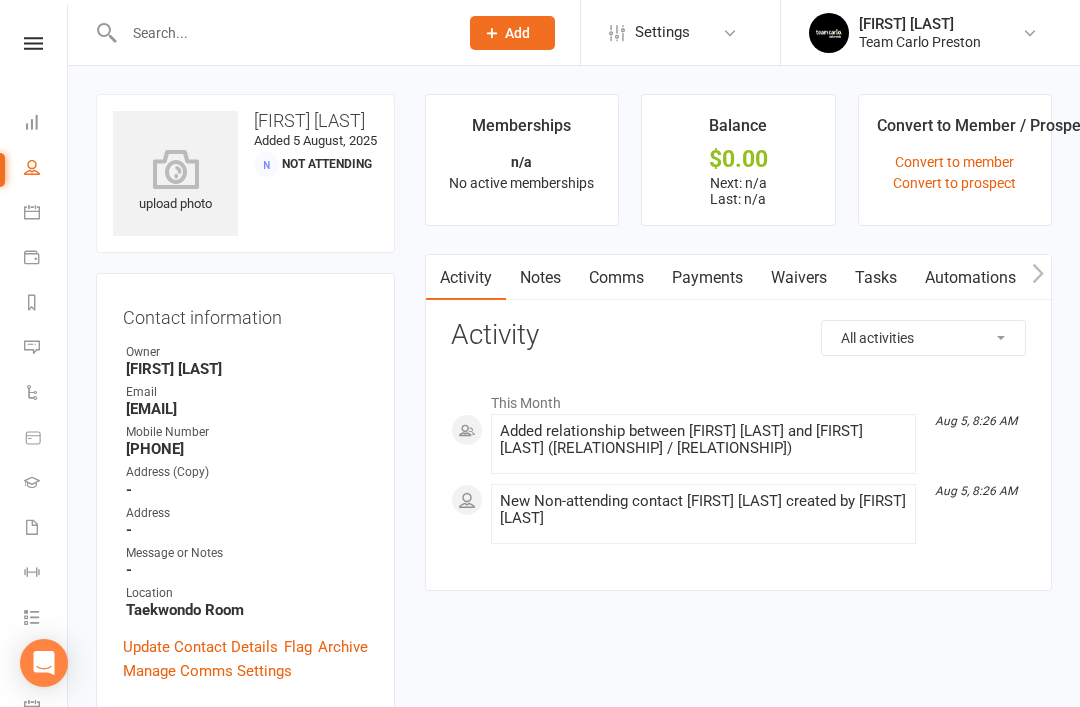 click on "Waivers" at bounding box center [799, 278] 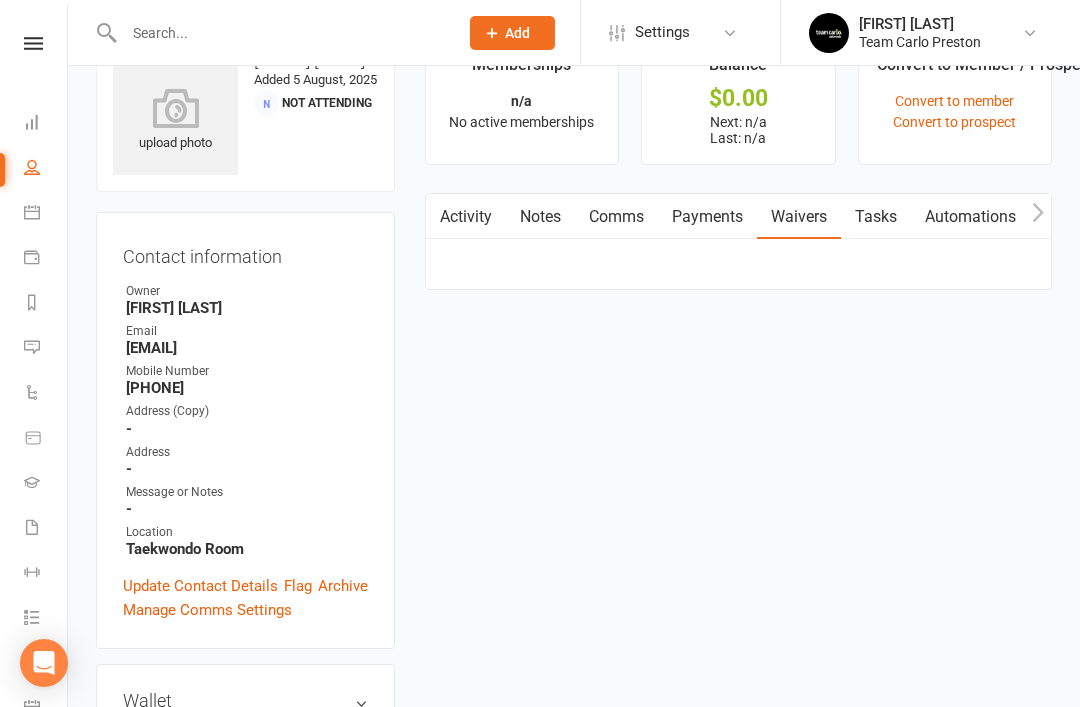 scroll, scrollTop: 64, scrollLeft: 0, axis: vertical 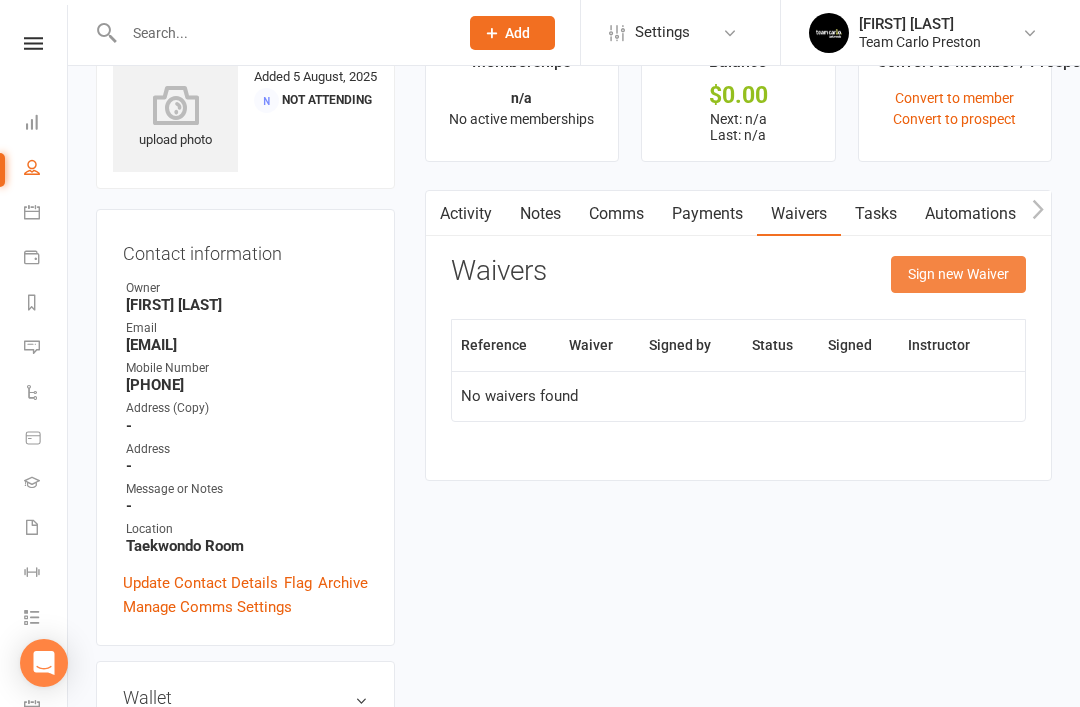 click on "Sign new Waiver" at bounding box center [958, 274] 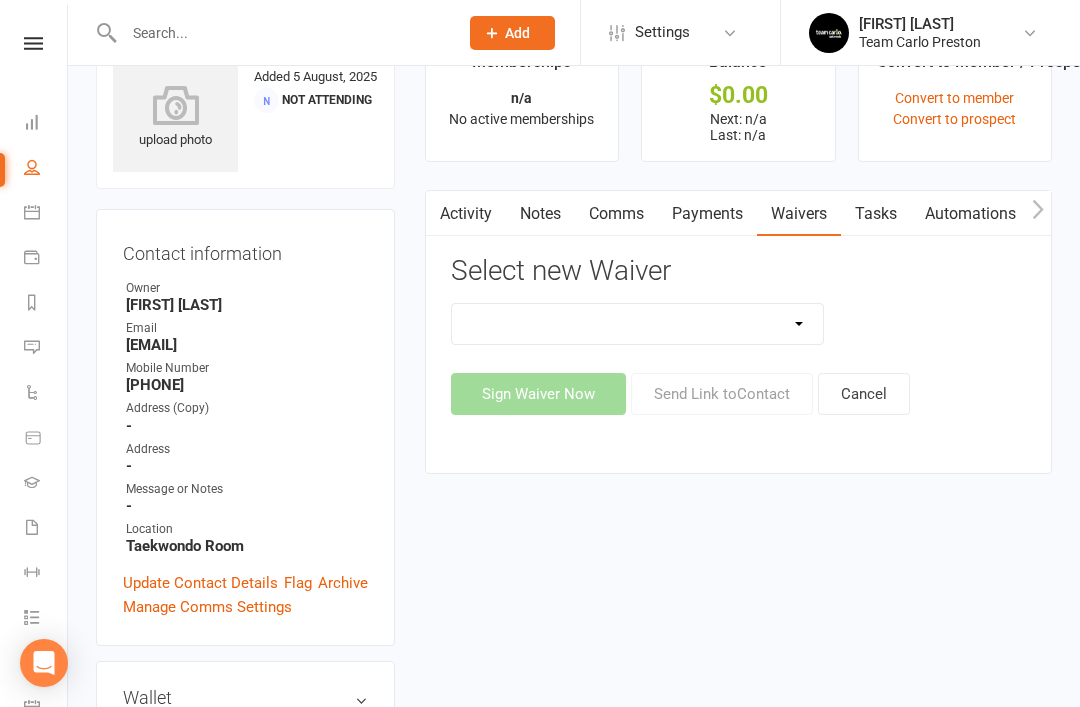 click on "Family Program Combination Member Waiver (3+ Family Members) Family Program Combination Member Waiver (Foundation + Taekwondo) Foundation Program Member Waiver (1 x Family Member) Foundation Program Member Waiver (2 x Family Member) Taekwondo Program Member Waiver (1 x Family Member) Taekwondo Program Member Waiver (2 x Family Member) Team Carlo Direct Debit Account Update Team Carlo Fitness New Member Waiver Team Carlo Fitness Prospect Waiver Adults Team Carlo Personal Contact Details Update Team Carlo Student Location Transfer Team Carlo Taekwondo Prospect Waiver" at bounding box center [638, 324] 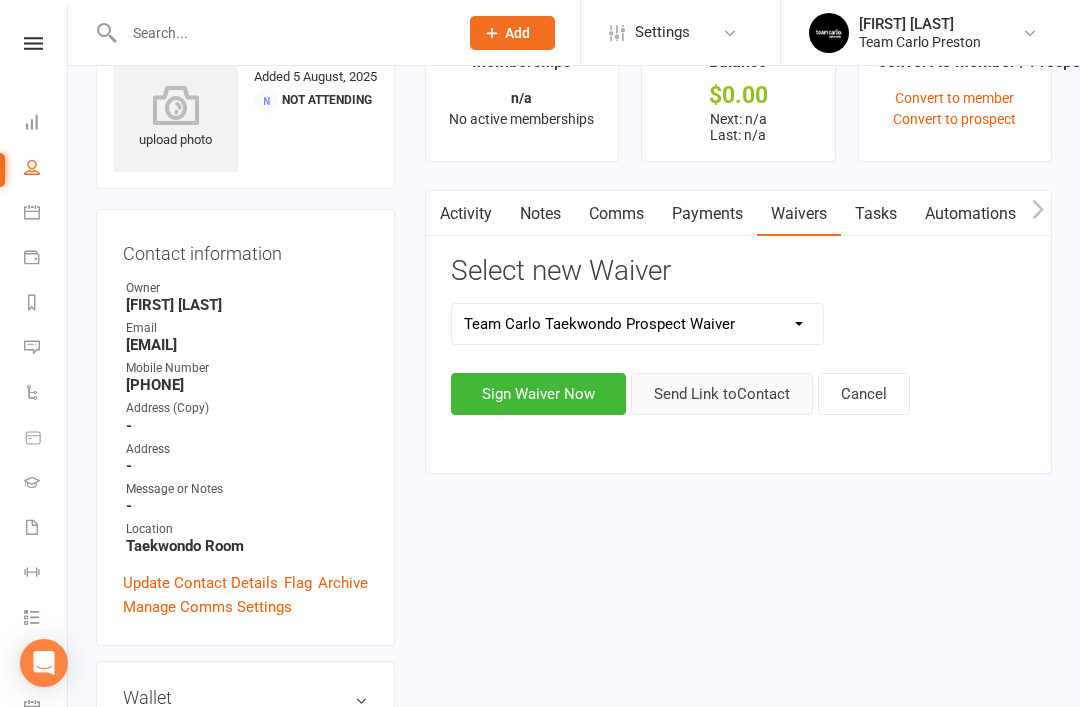 click on "Send Link to  Contact" at bounding box center [722, 394] 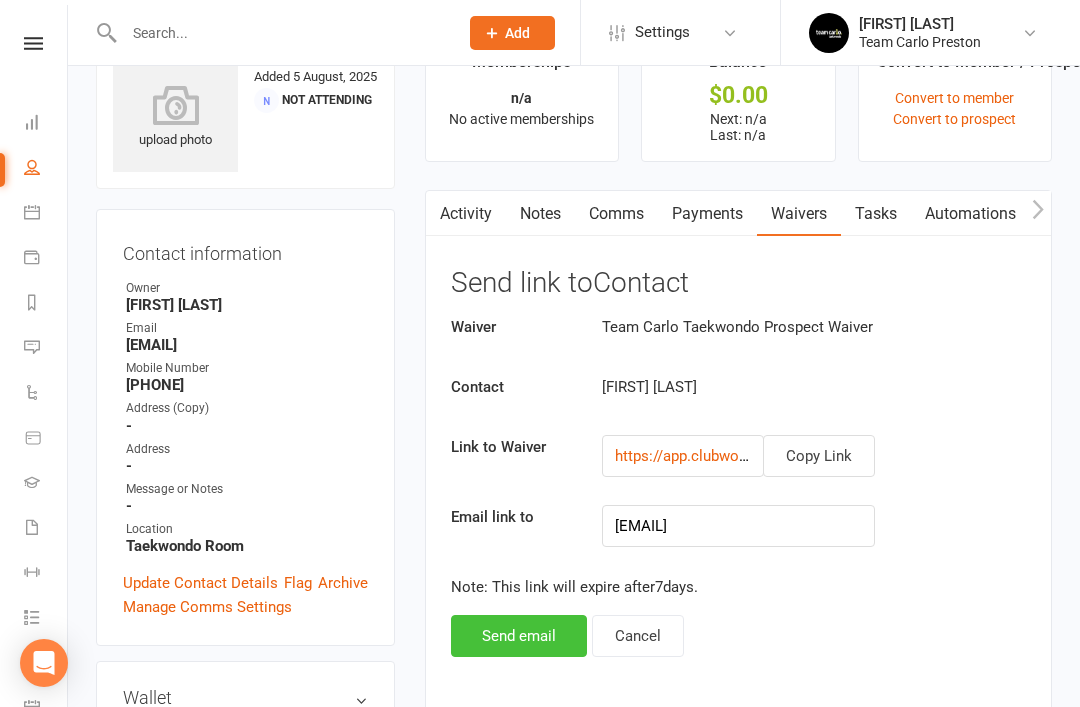 click on "Send email" at bounding box center (519, 636) 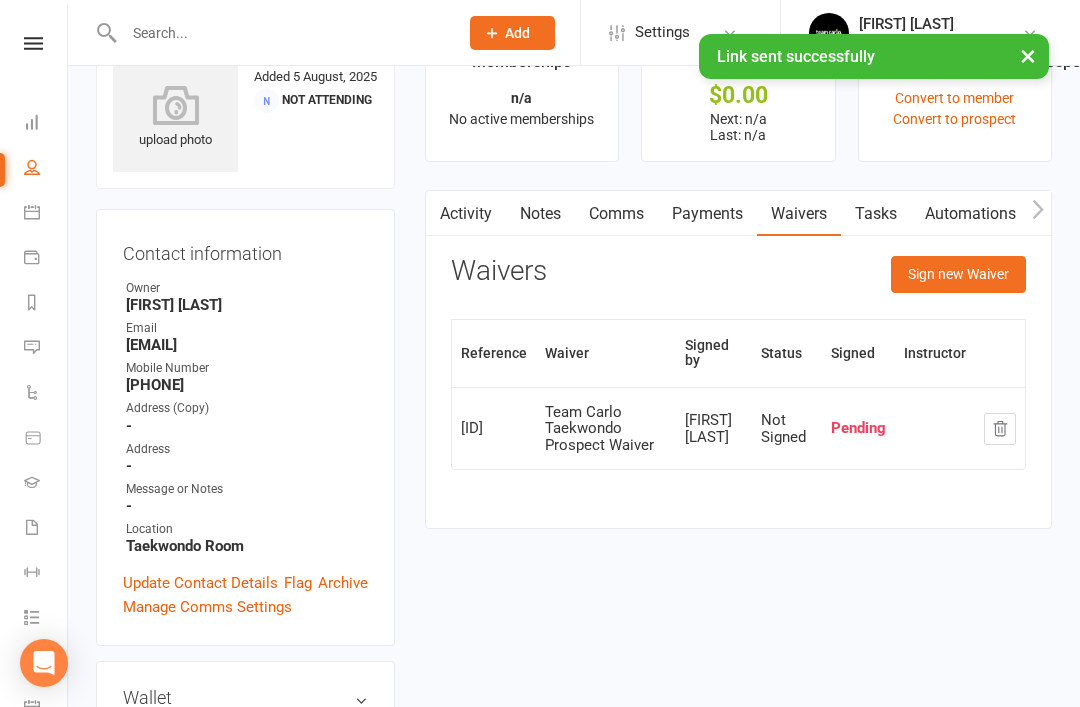 click on "Activity" at bounding box center (466, 214) 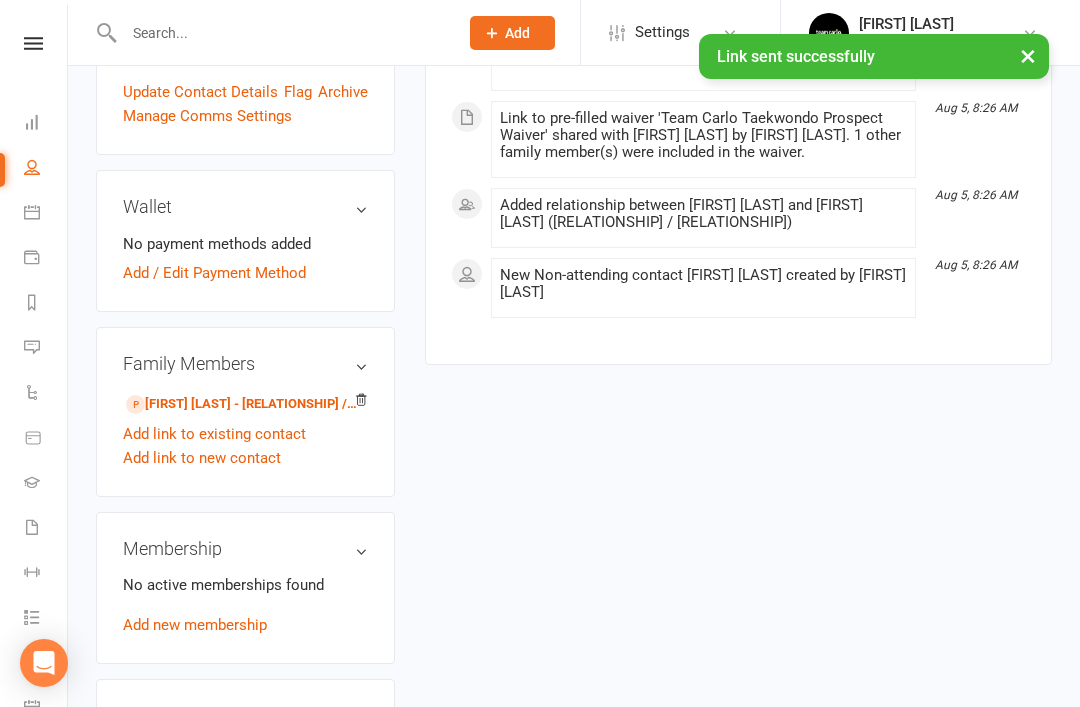 scroll, scrollTop: 560, scrollLeft: 0, axis: vertical 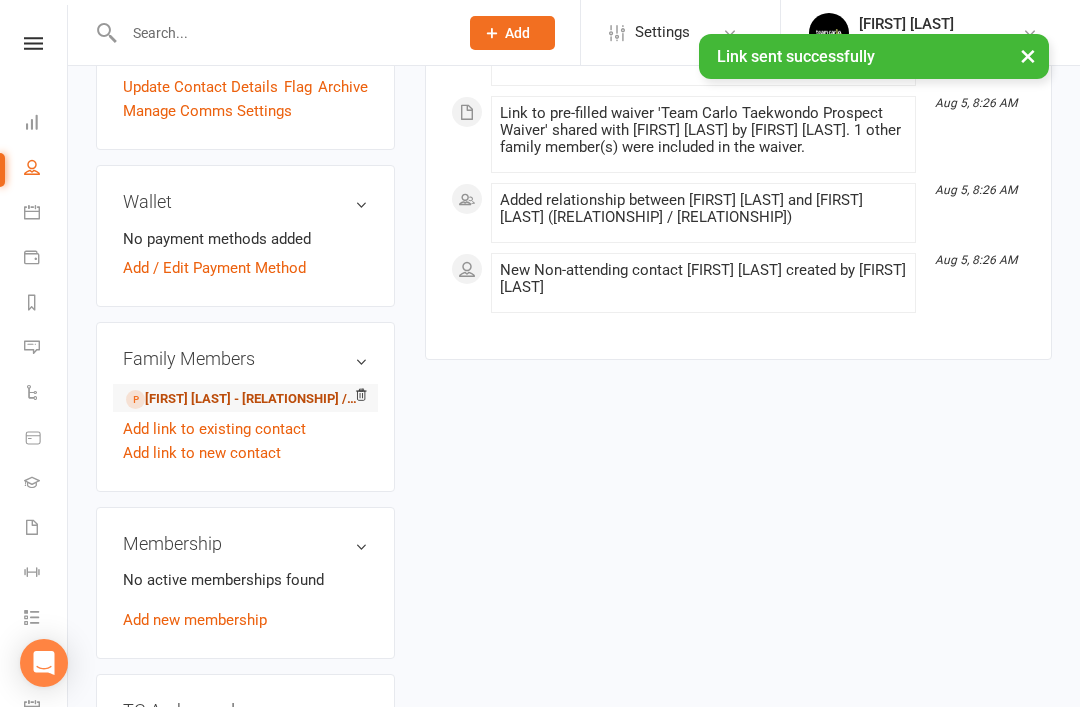 click on "Gray Gibbs - Child" at bounding box center (242, 399) 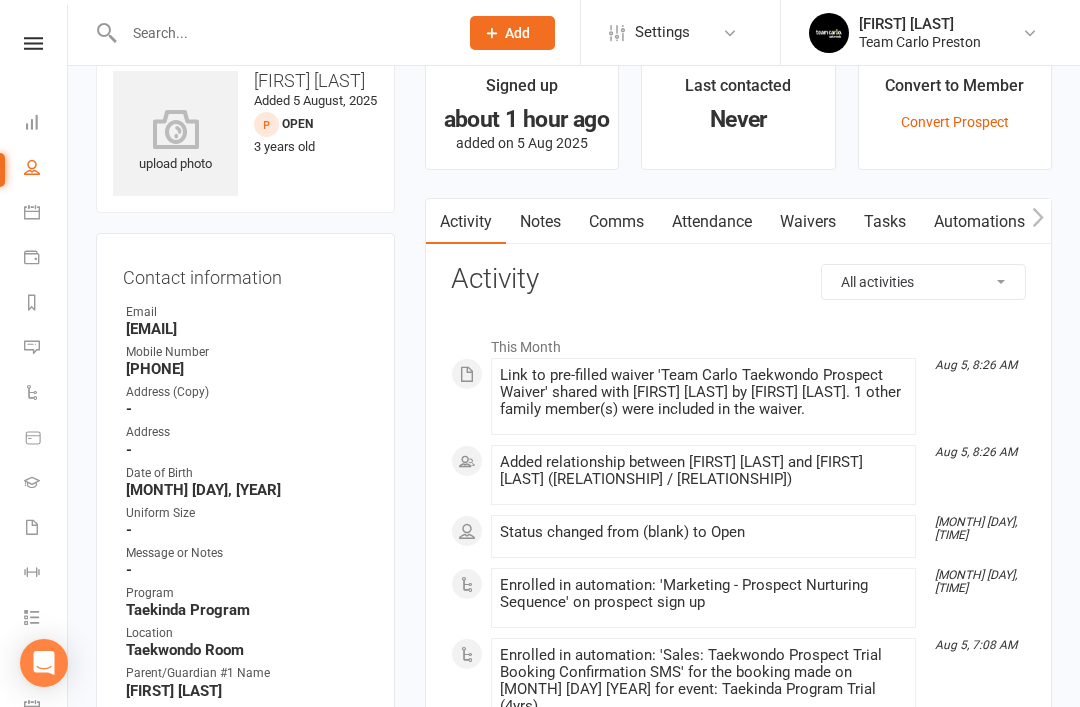scroll, scrollTop: 0, scrollLeft: 0, axis: both 